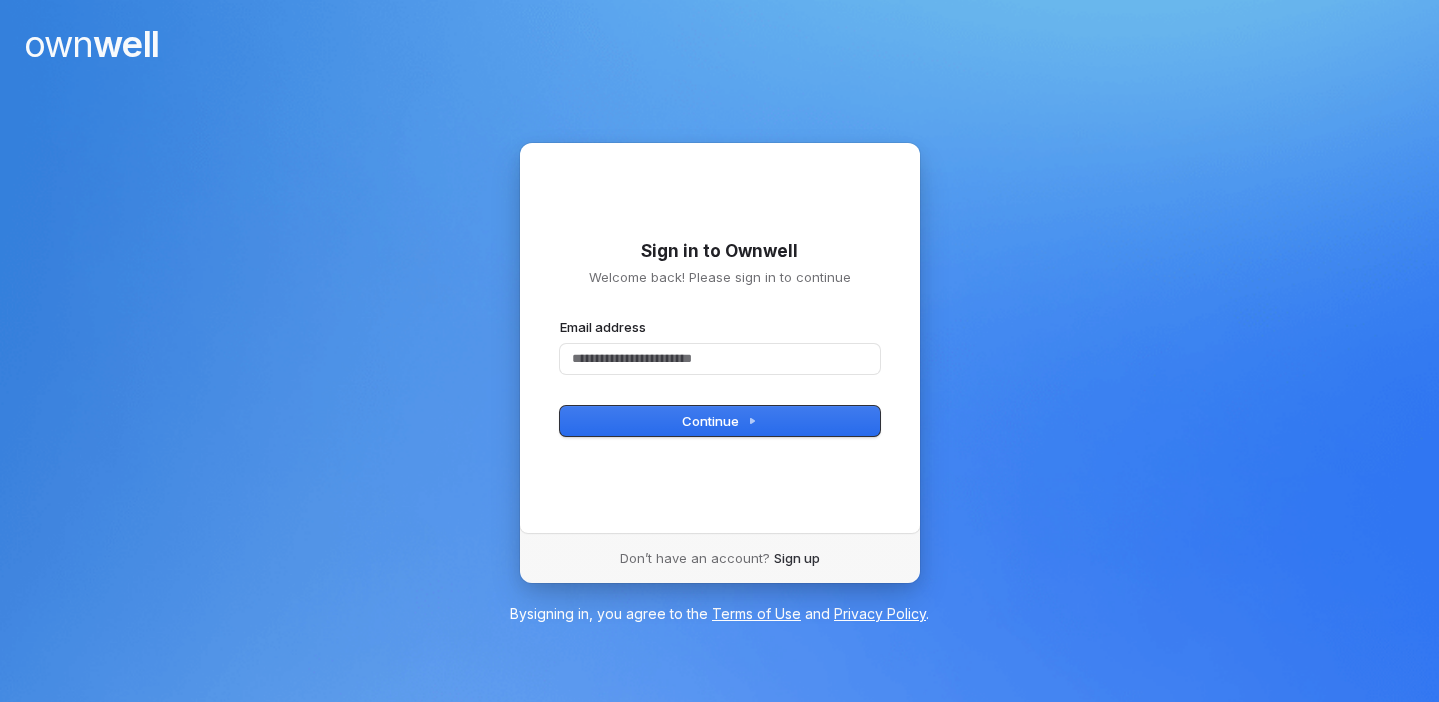 scroll, scrollTop: 0, scrollLeft: 0, axis: both 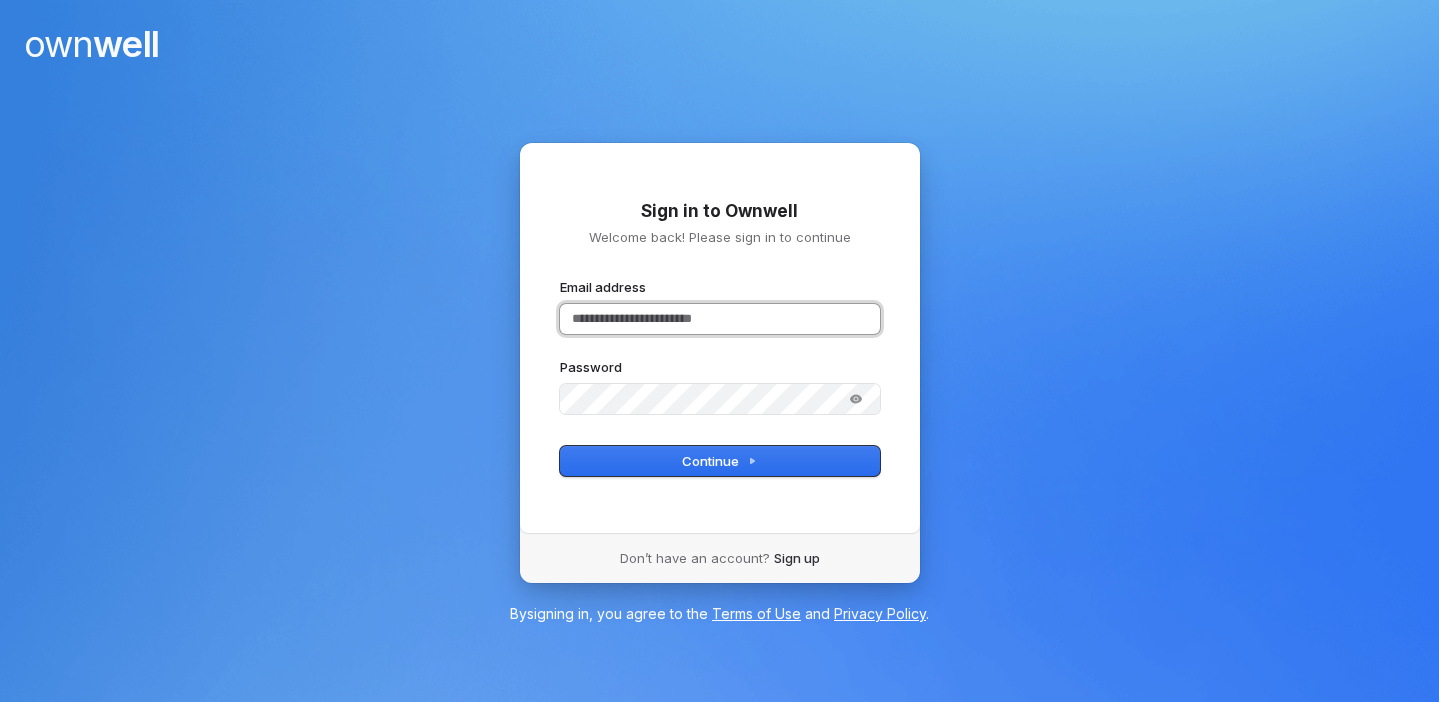 type 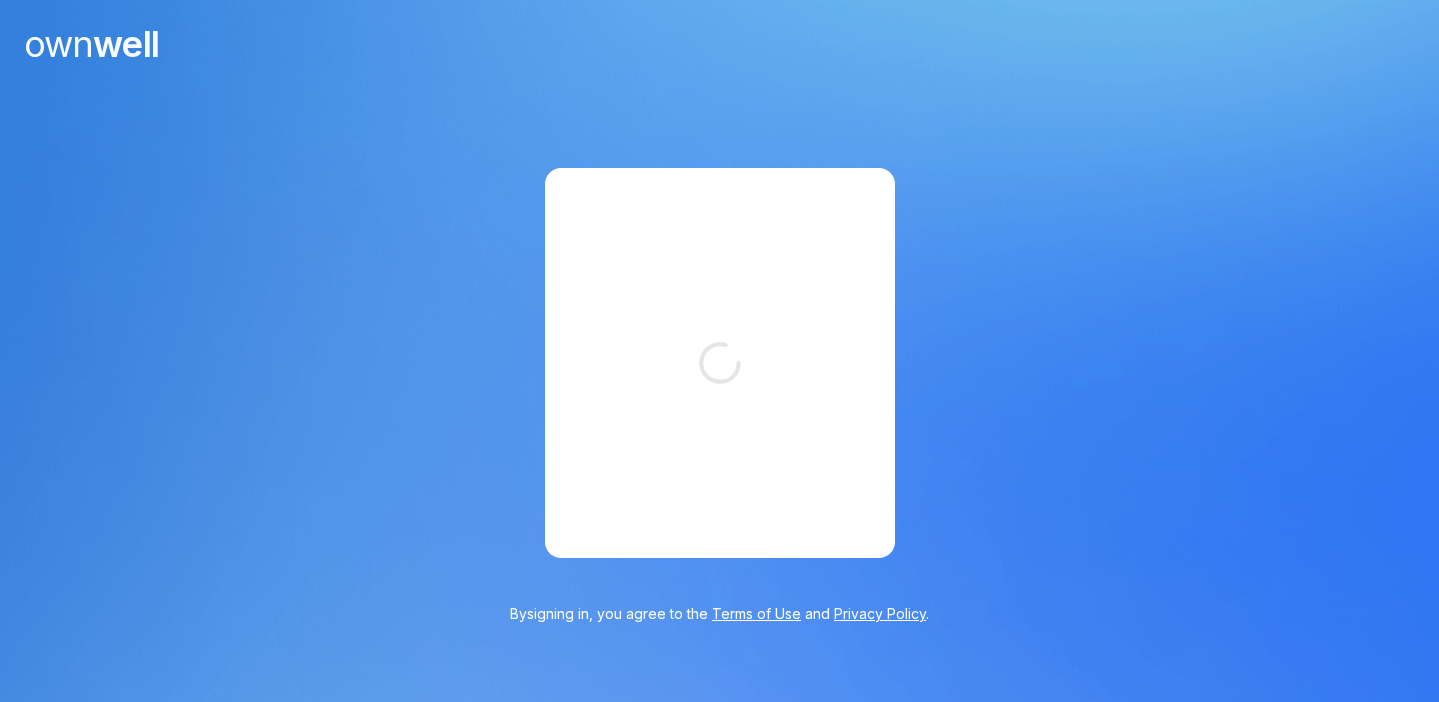 scroll, scrollTop: 0, scrollLeft: 0, axis: both 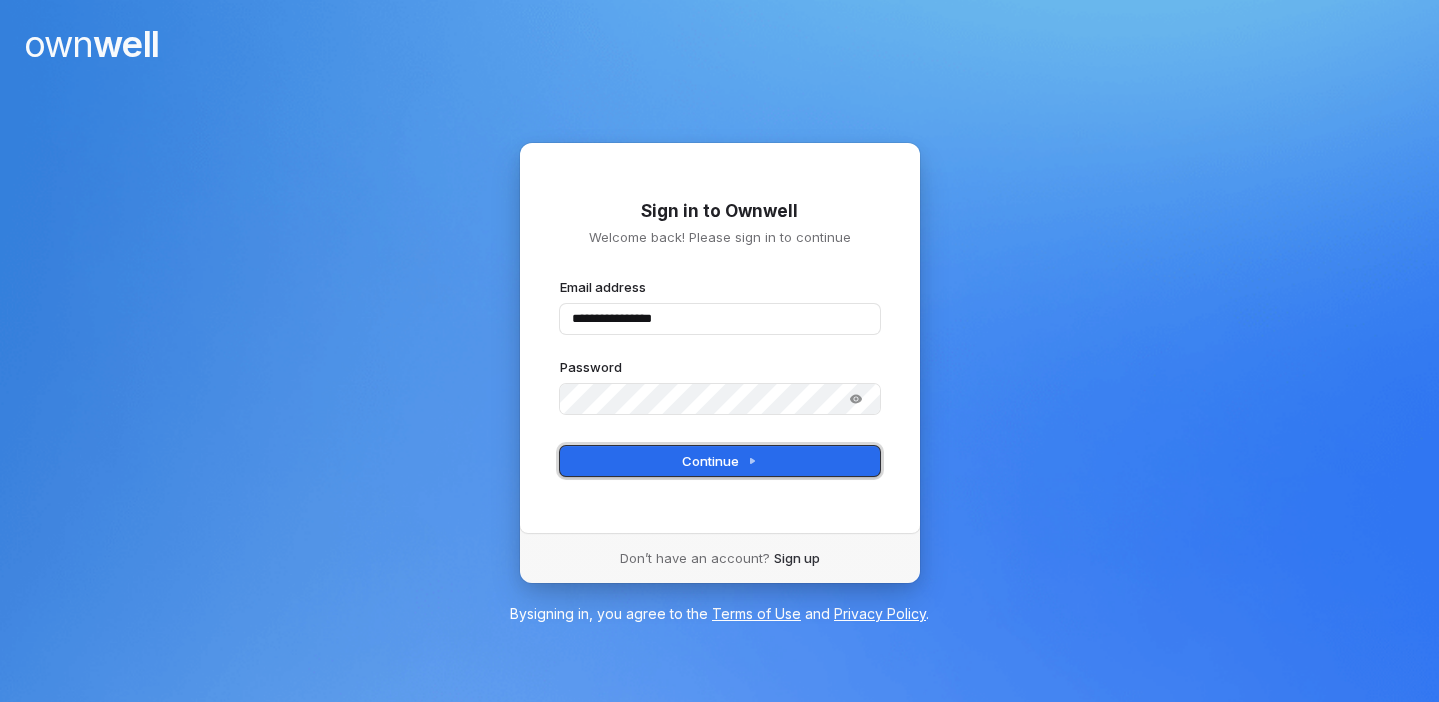 click on "Continue" at bounding box center (720, 461) 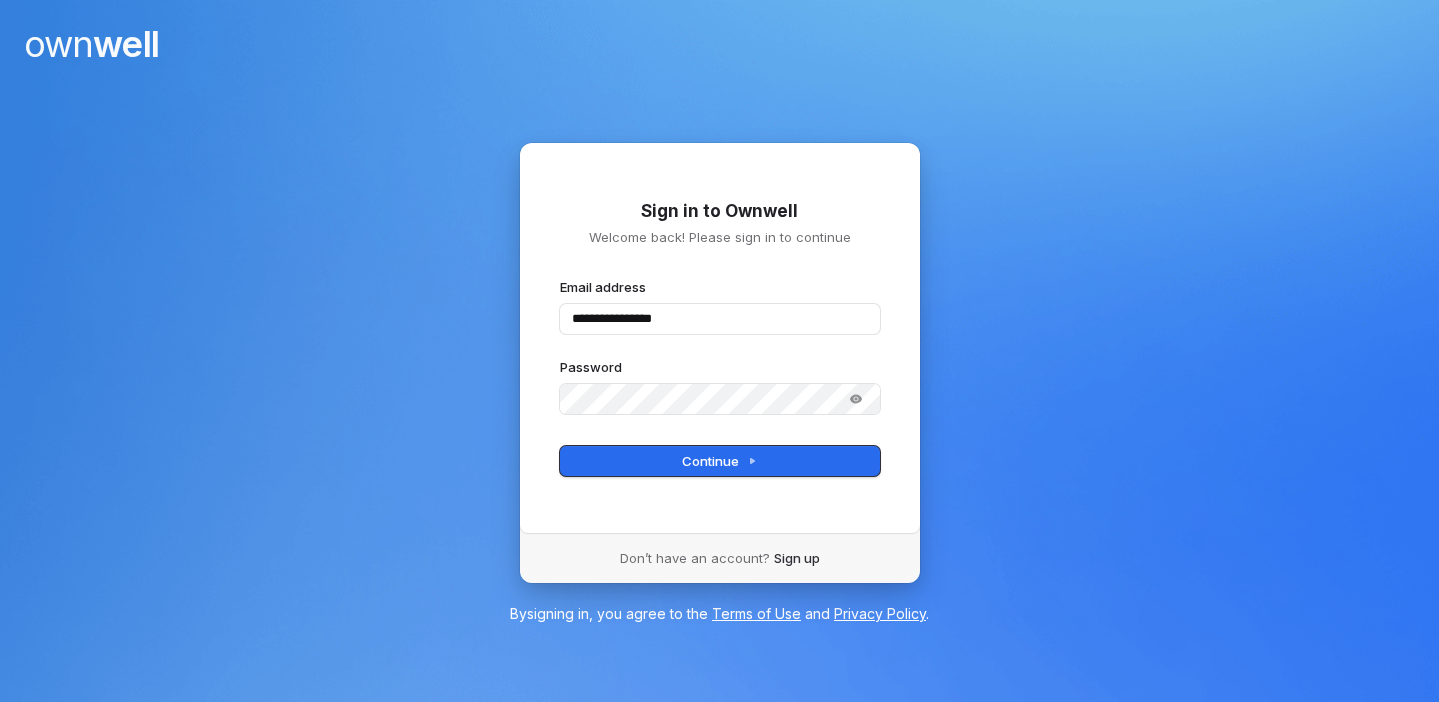 type on "**********" 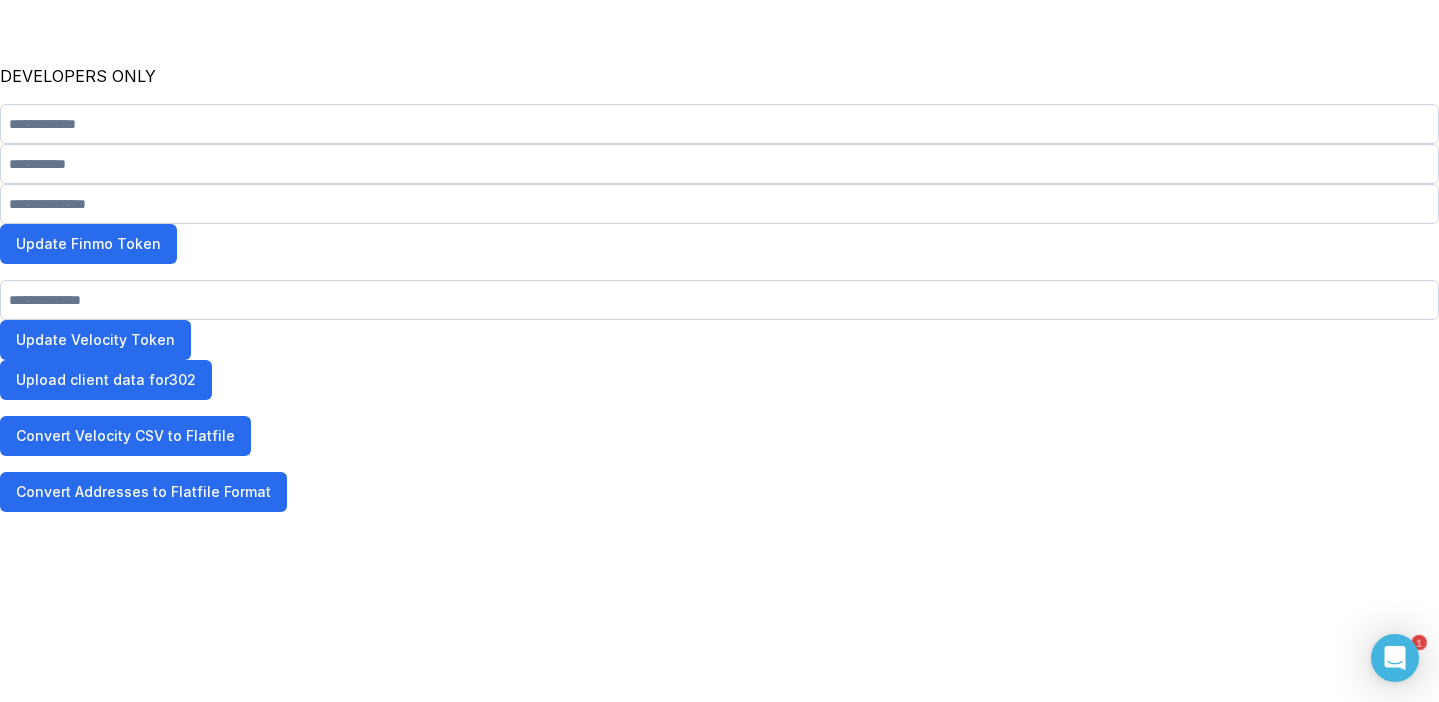 scroll, scrollTop: 0, scrollLeft: 0, axis: both 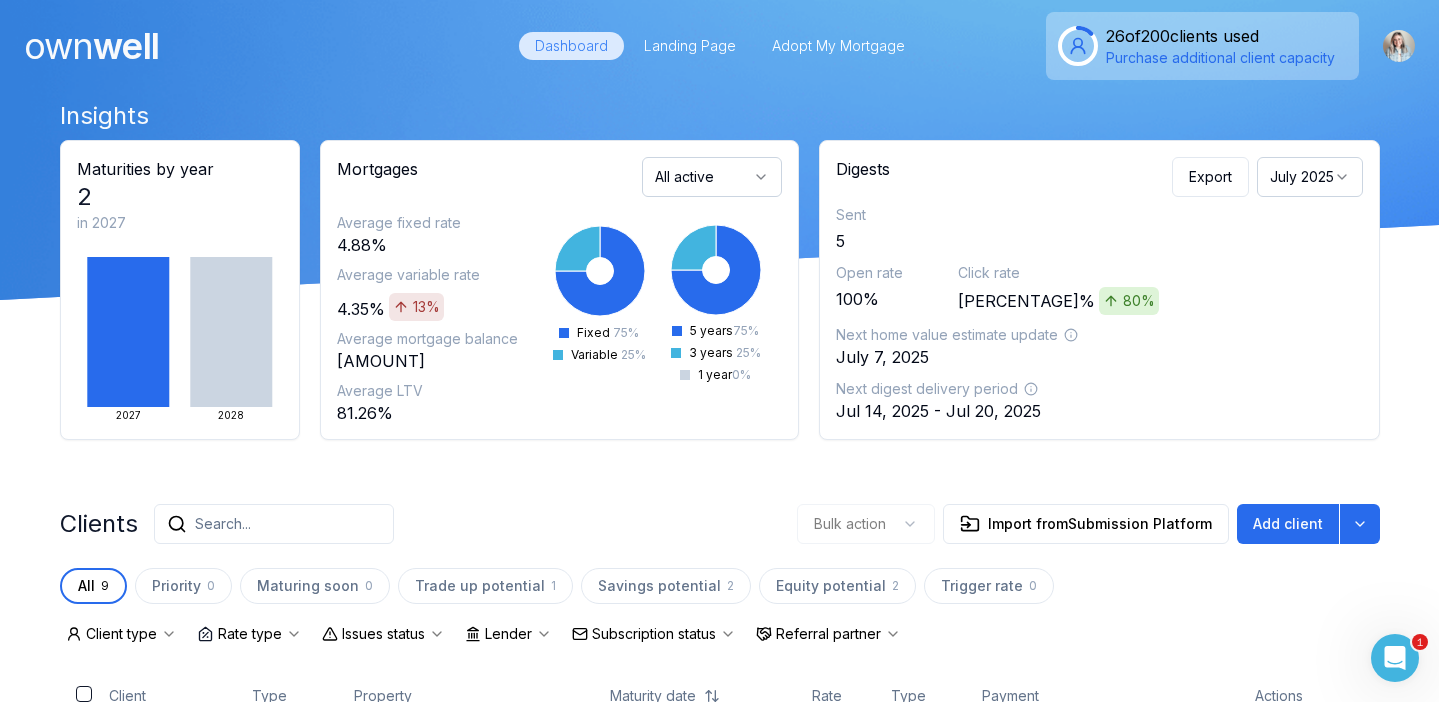 click on "July 2025" at bounding box center [1310, 177] 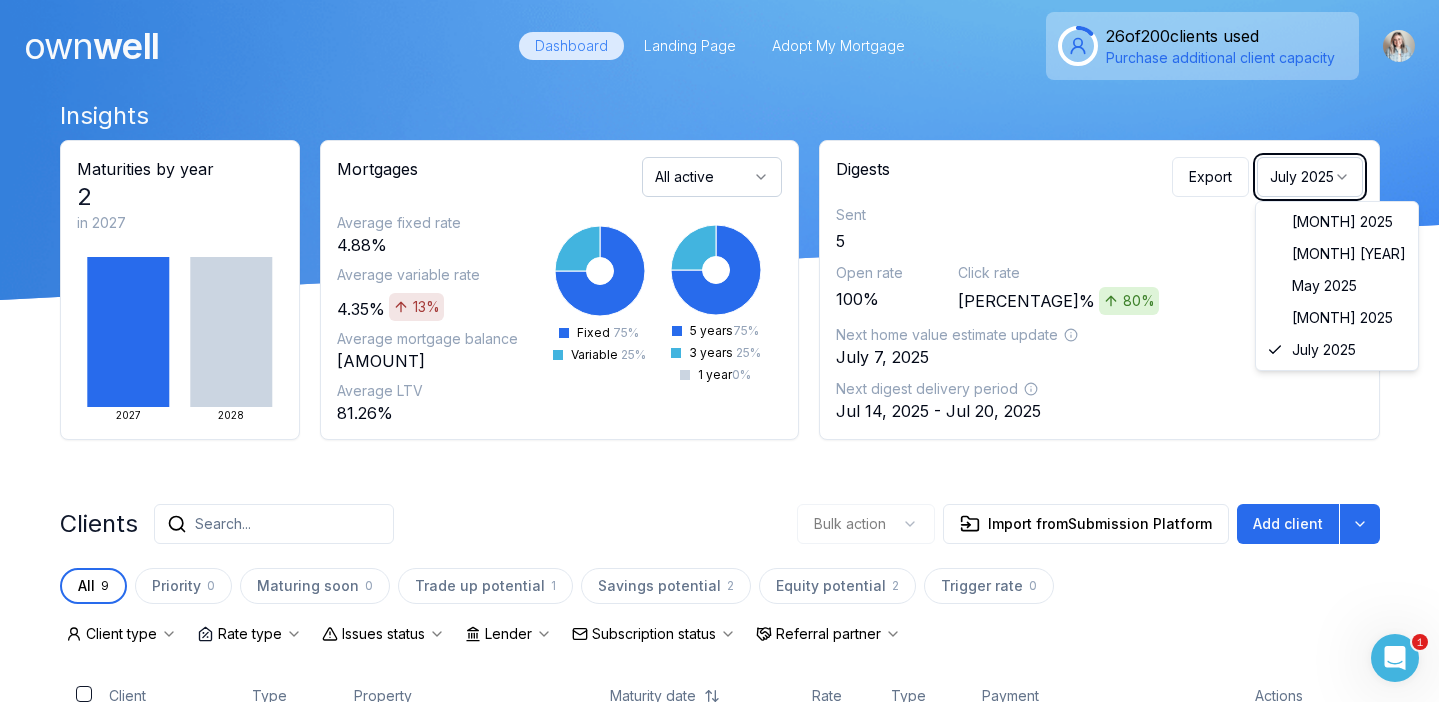 click on "Insights Maturities by year 2 in 2027 2027 2028 Mortgages All active Average fixed rate 4.88% Average variable rate 4.35% 13% Average mortgage balance $1,599,652.72 Average LTV 81.26% Fixed   75 % Variable   25 % 5 years  75 % 3 years   25 % 1 year  0 % Digests Export July 2025 Sent 5 Open rate 100% Click rate 60% 80% Next home value estimate update July 7, 2025 Next digest delivery period Jul 14, 2025 - Jul 20, 2025" at bounding box center [720, 270] 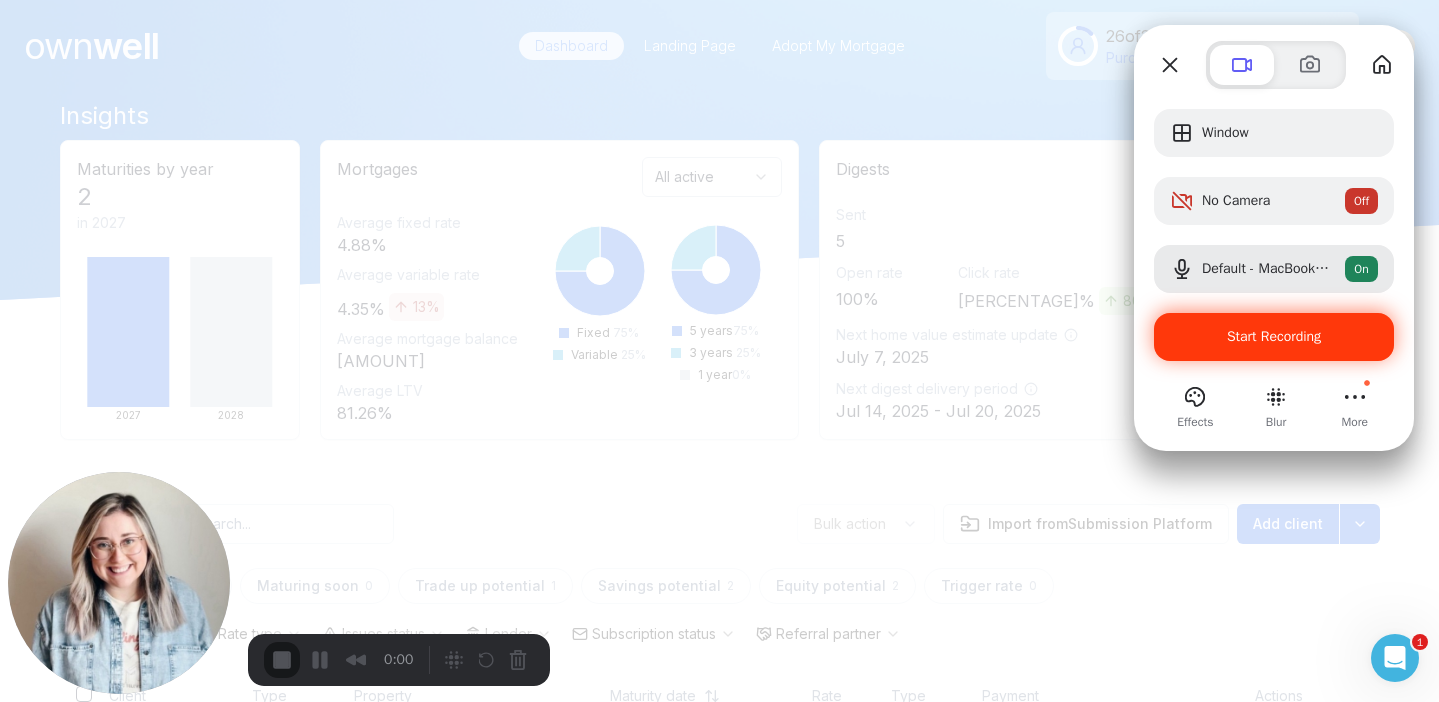 click on "Start Recording" at bounding box center [1274, 337] 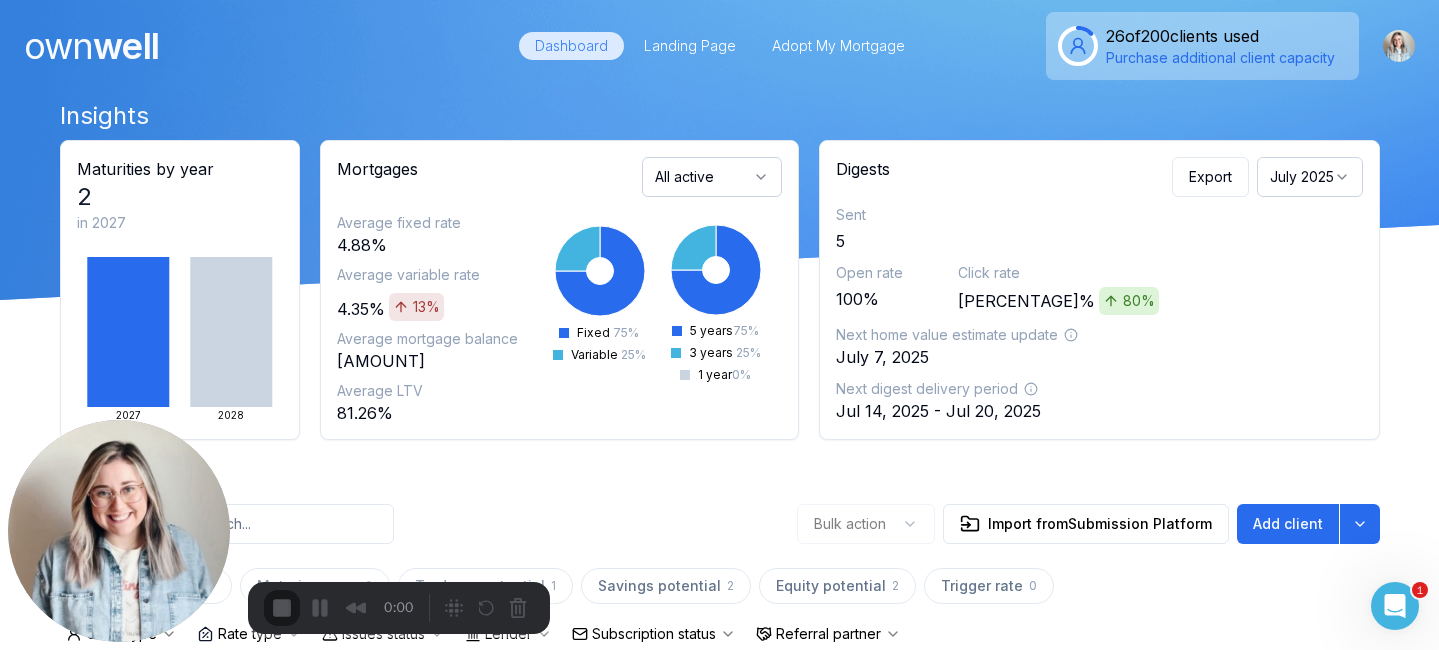 click on "Start Recording" at bounding box center (54, 702) 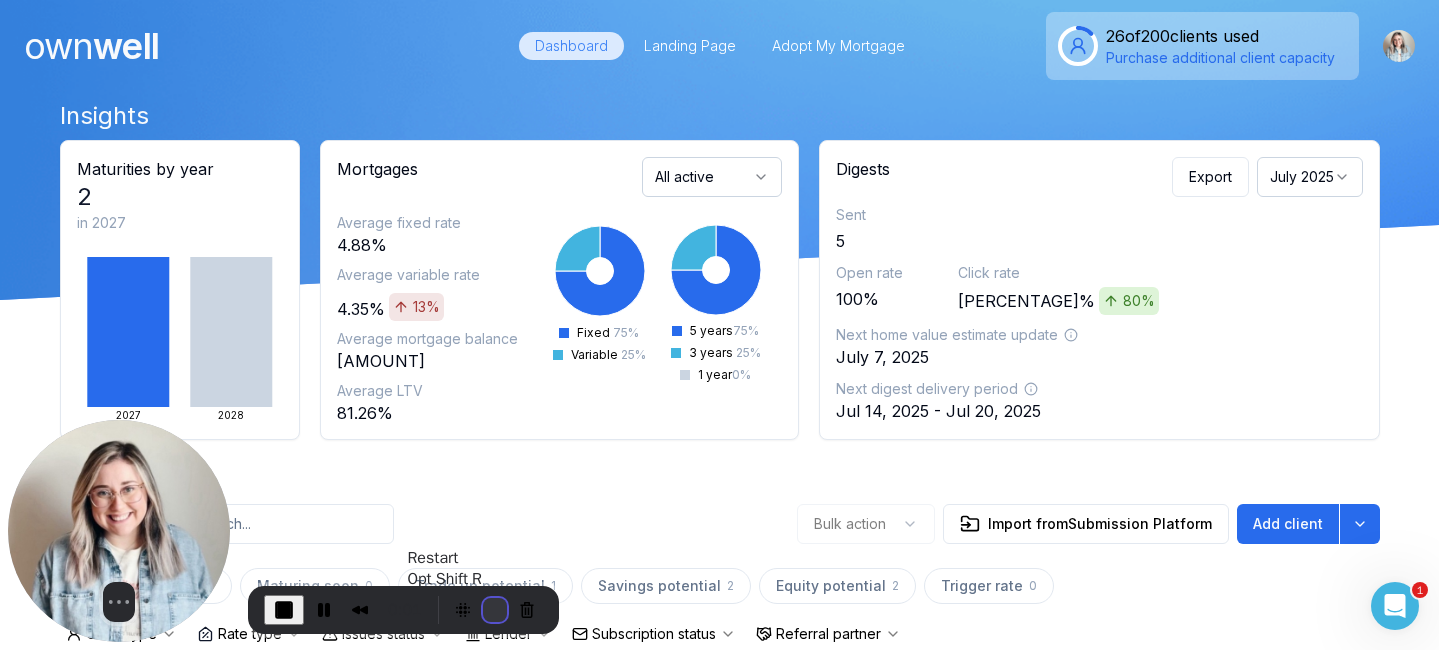 click at bounding box center (495, 610) 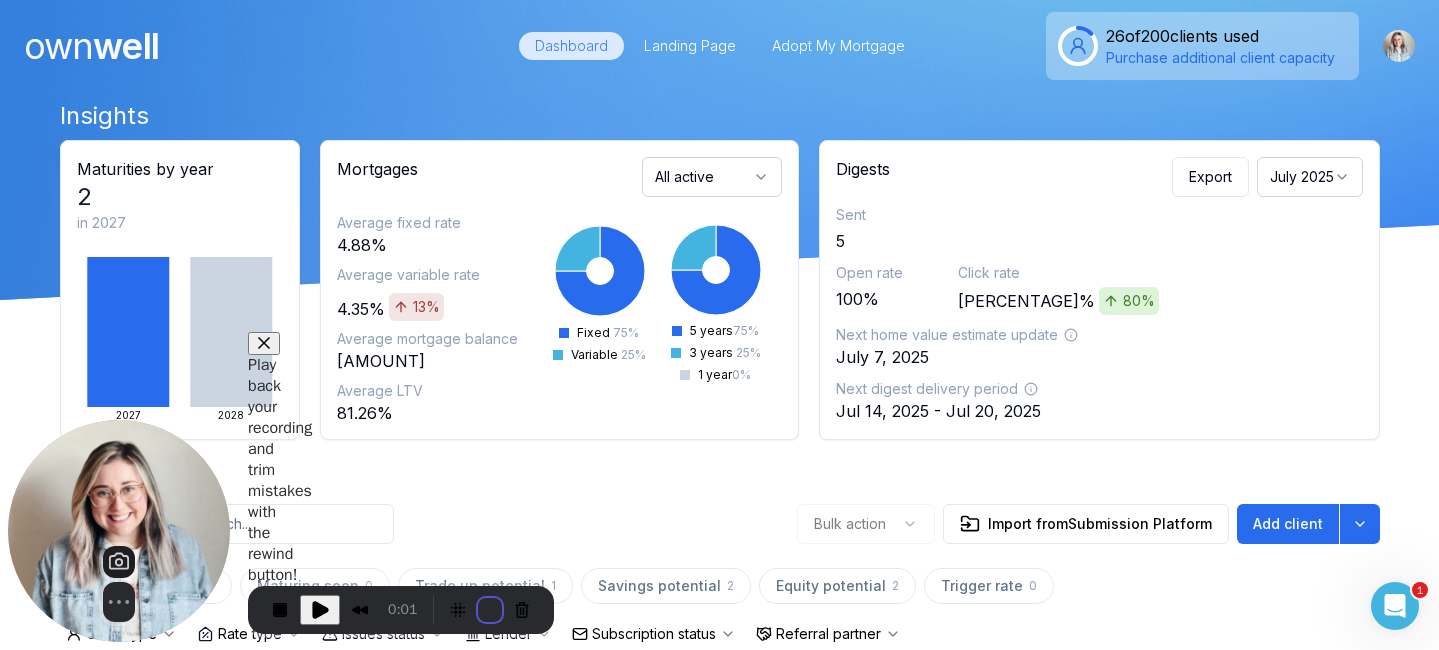 click on "Restart recording" at bounding box center [552, 774] 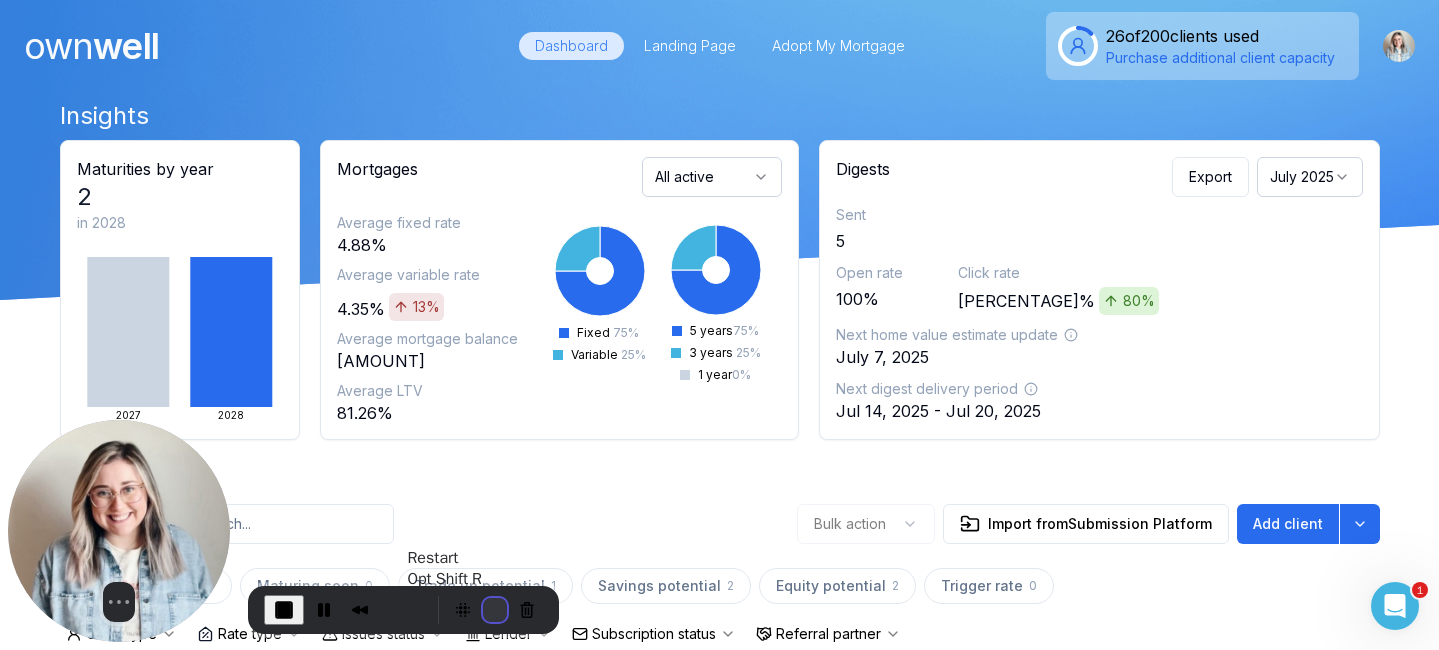 click at bounding box center (495, 610) 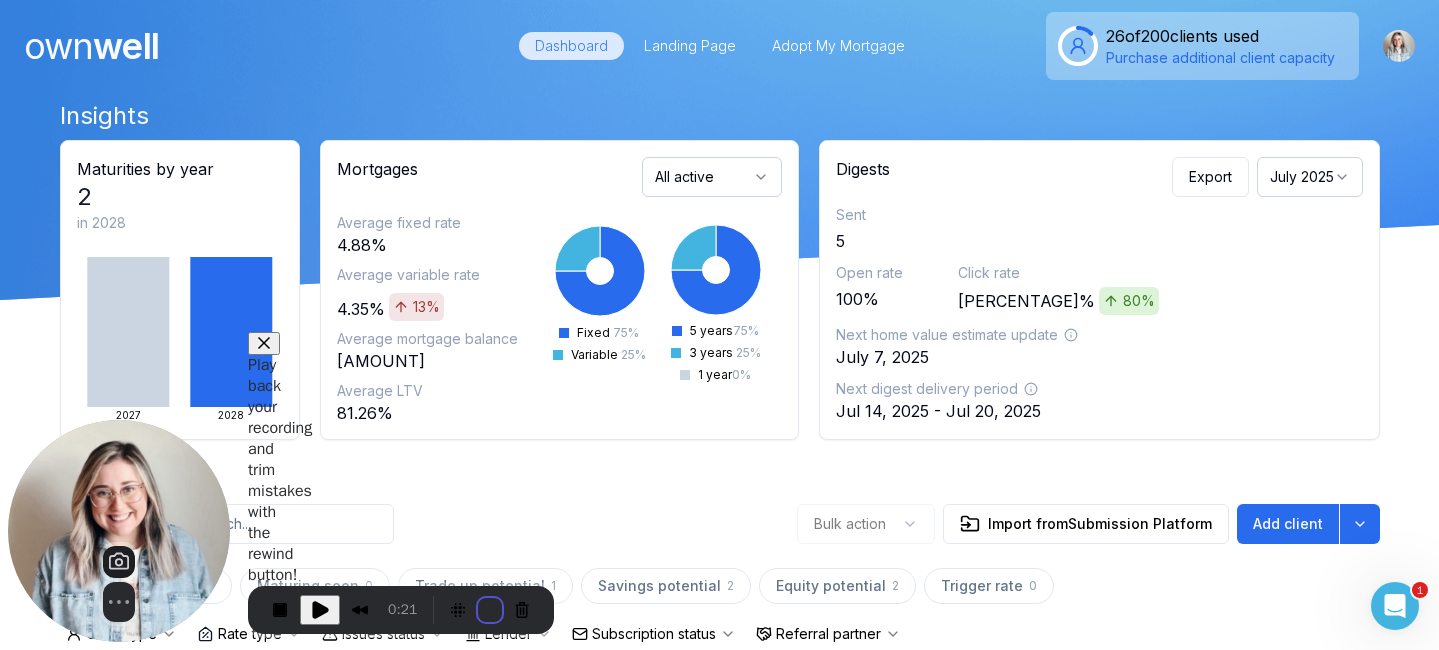 click on "Restart recording" at bounding box center (552, 774) 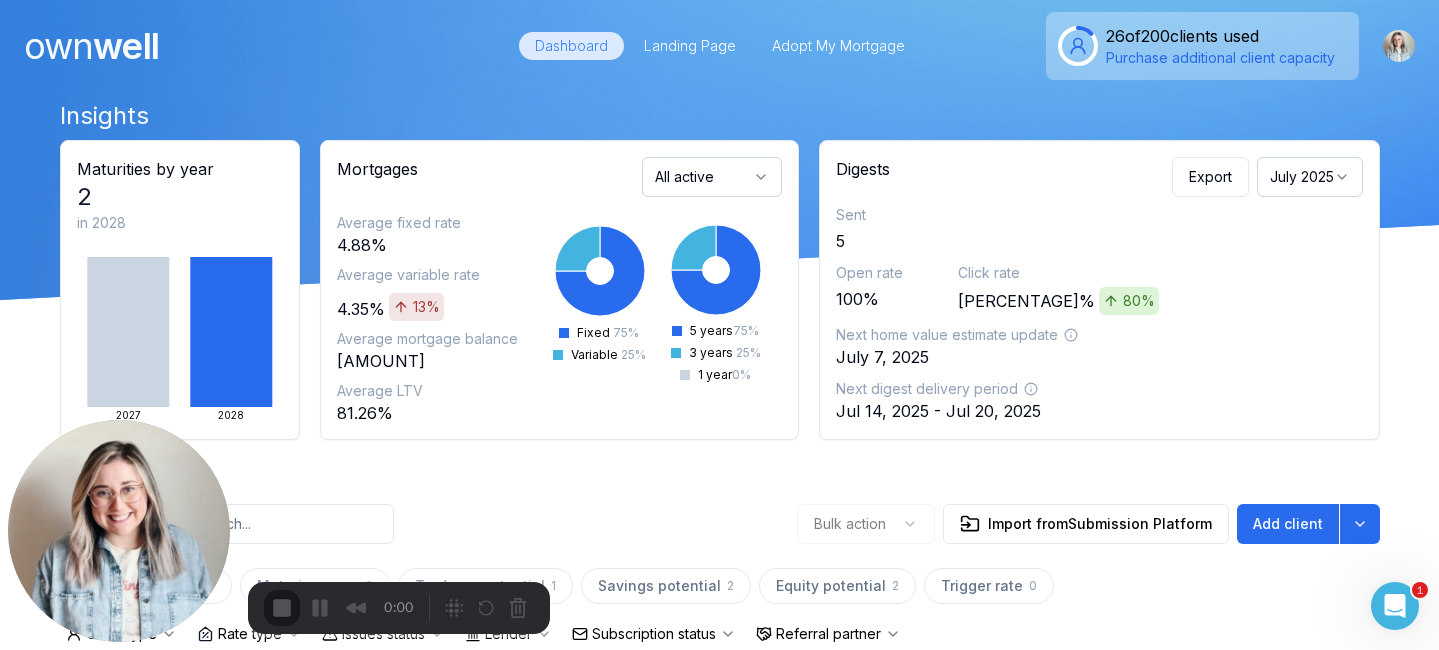 click on "2 Skip Keep up the great work!   🙏 Click anywhere to pause countdown" at bounding box center [719, 690] 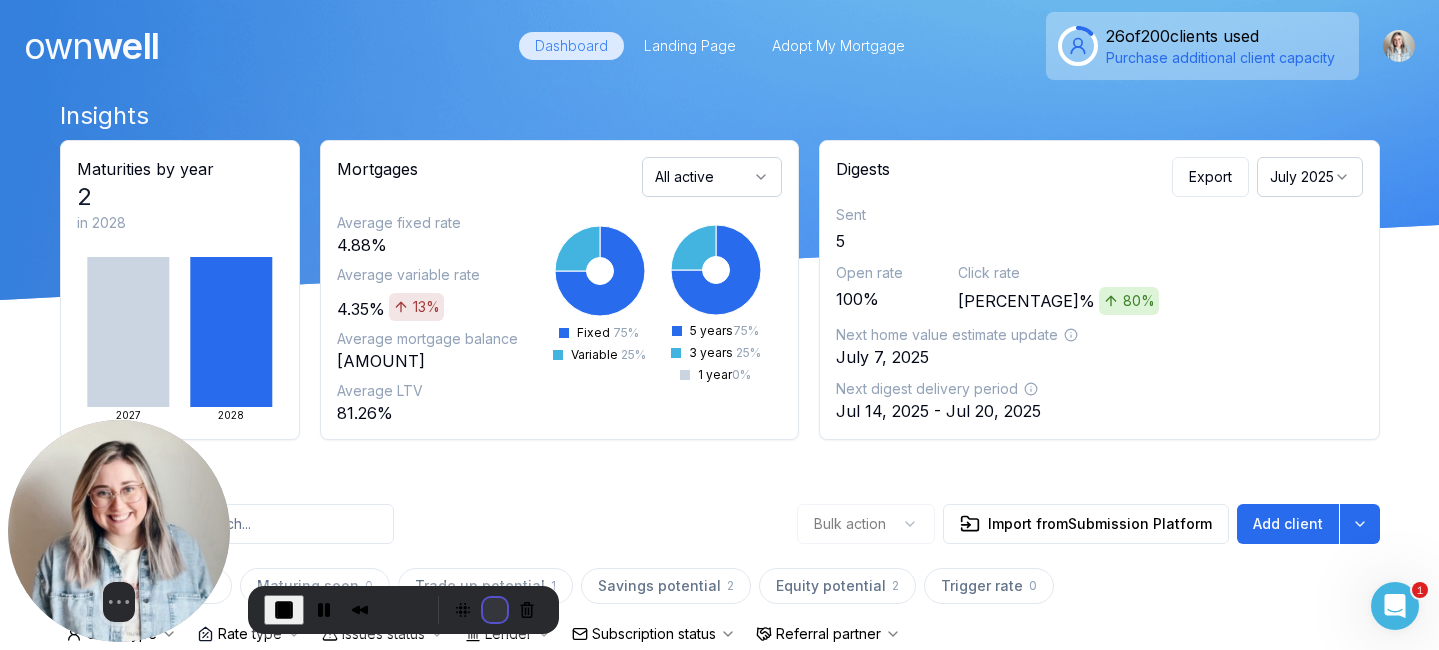 click at bounding box center (495, 610) 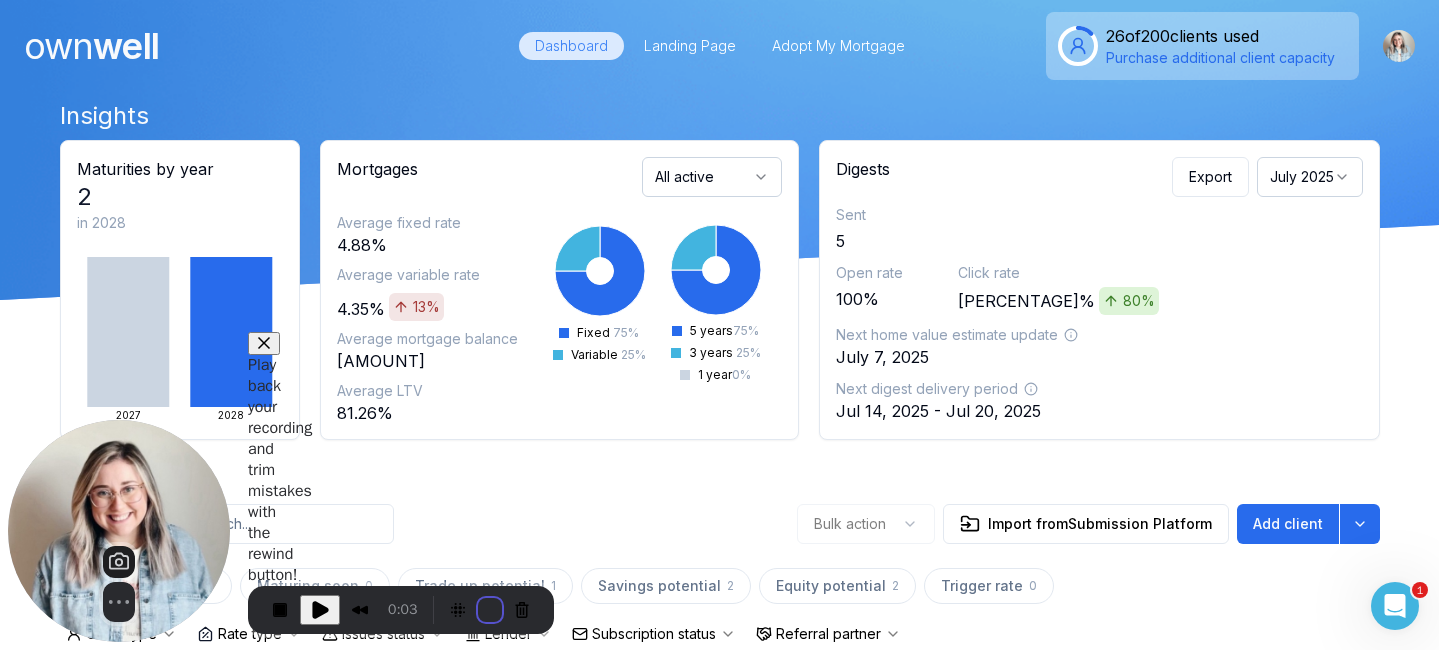 click on "Restart recording" at bounding box center [552, 774] 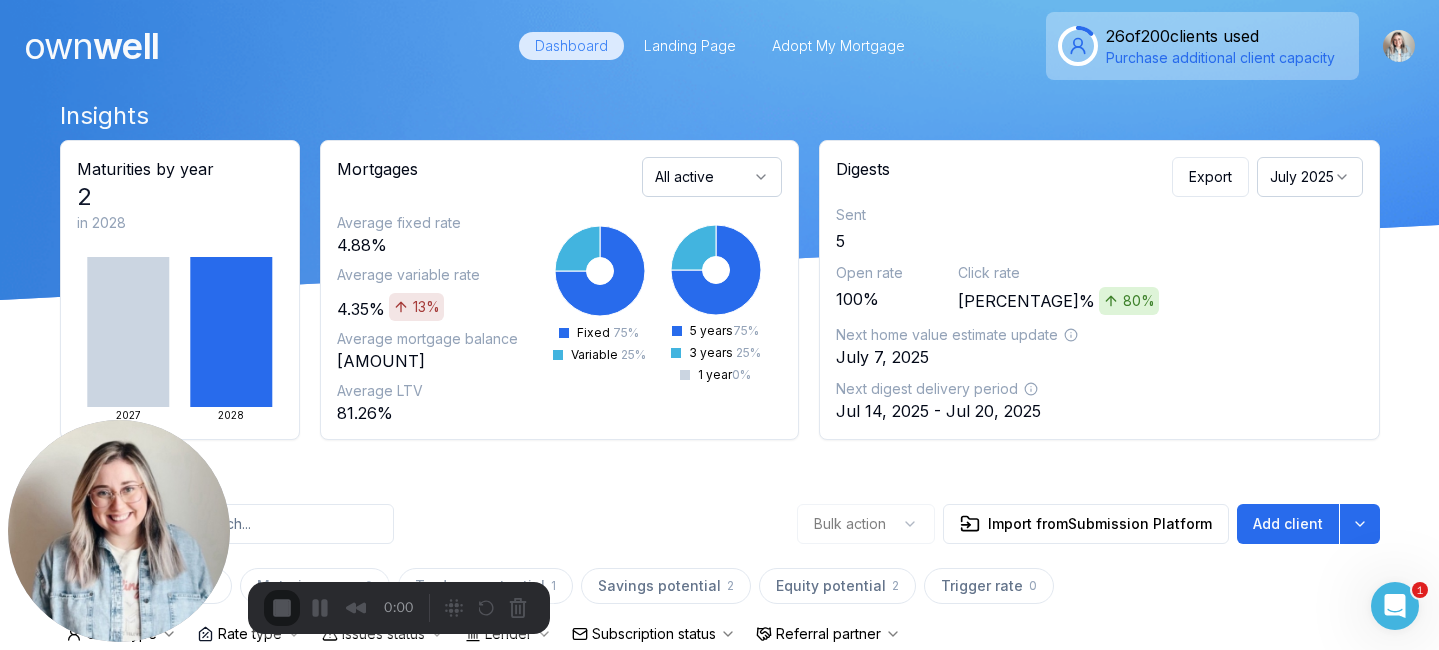 click on "3 Skip You’re the star of the show!   ✨ Click anywhere to pause countdown" at bounding box center (719, 690) 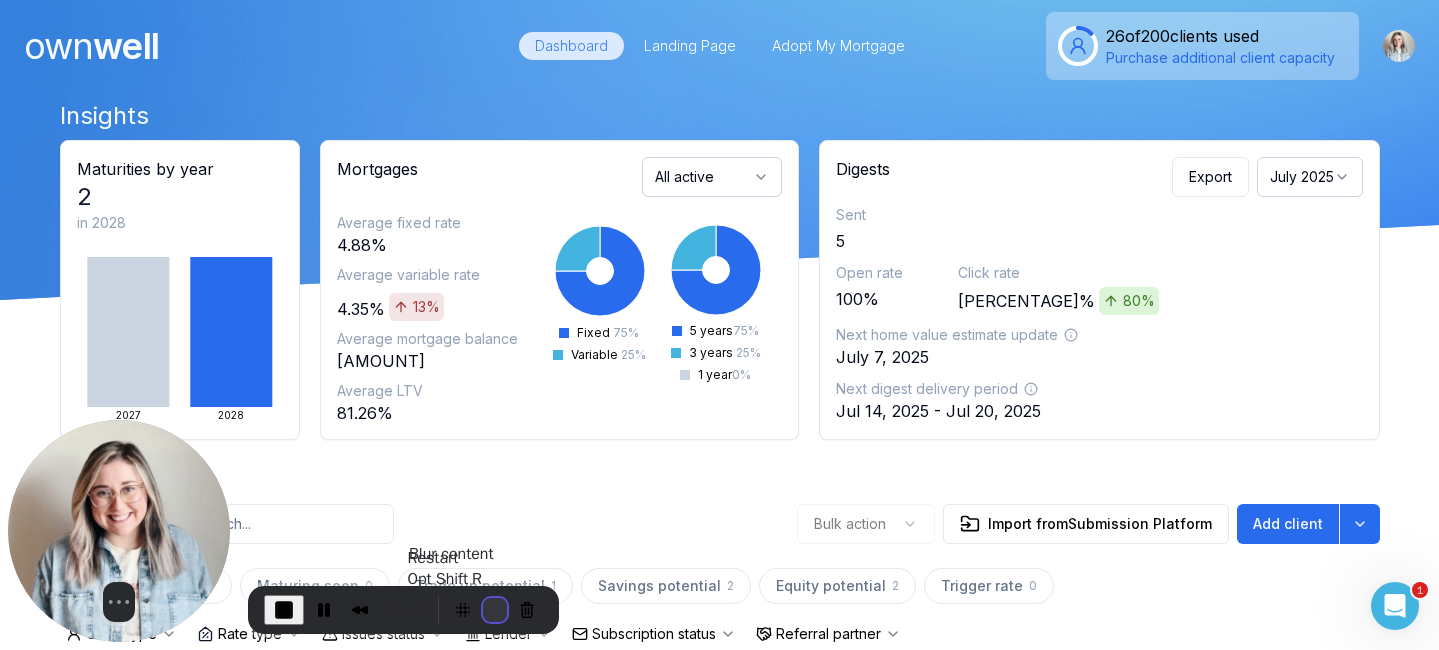 click at bounding box center (495, 610) 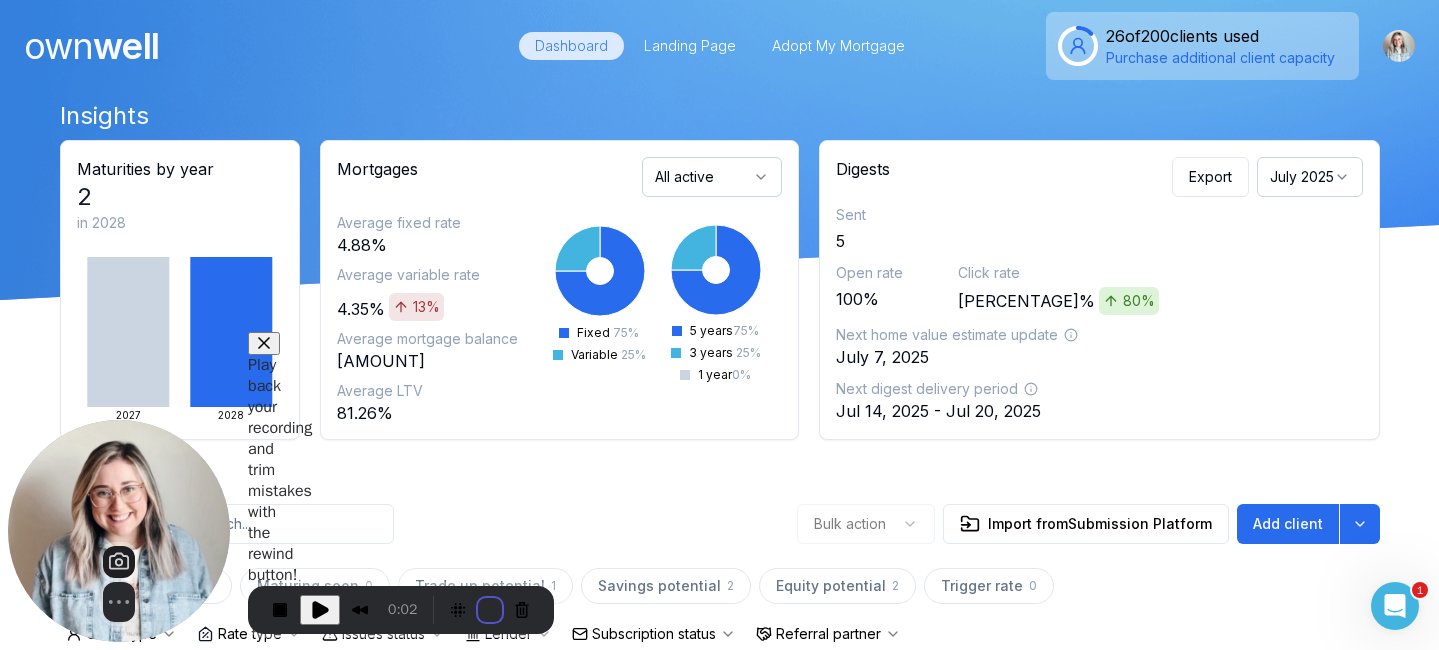 click on "Restart recording" at bounding box center (552, 774) 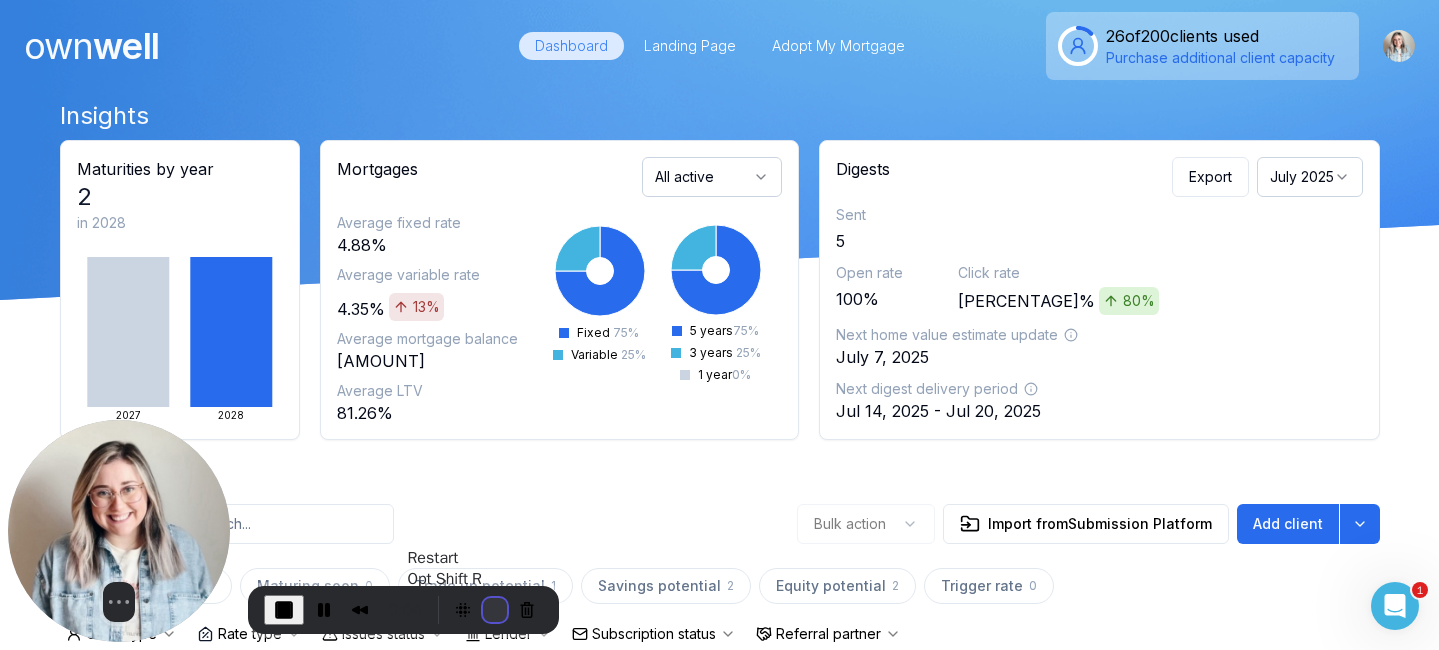click at bounding box center [495, 610] 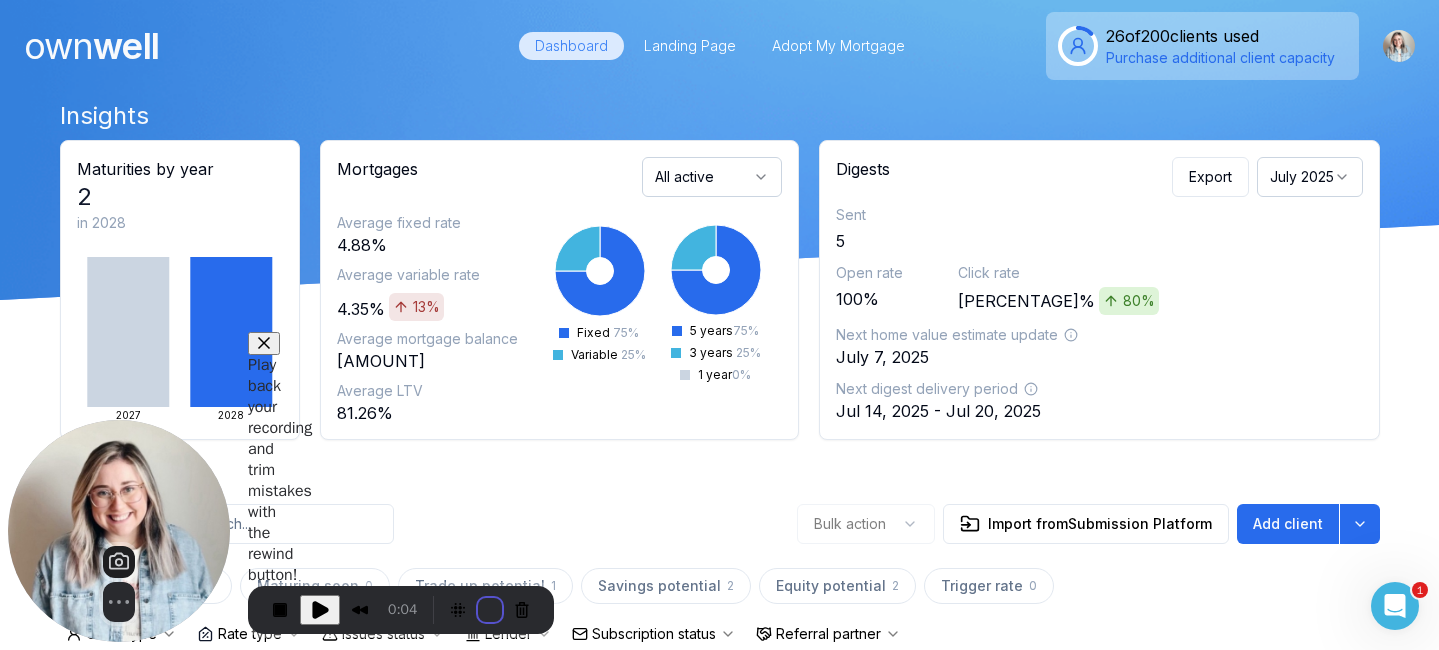 click on "Restart recording" at bounding box center [552, 774] 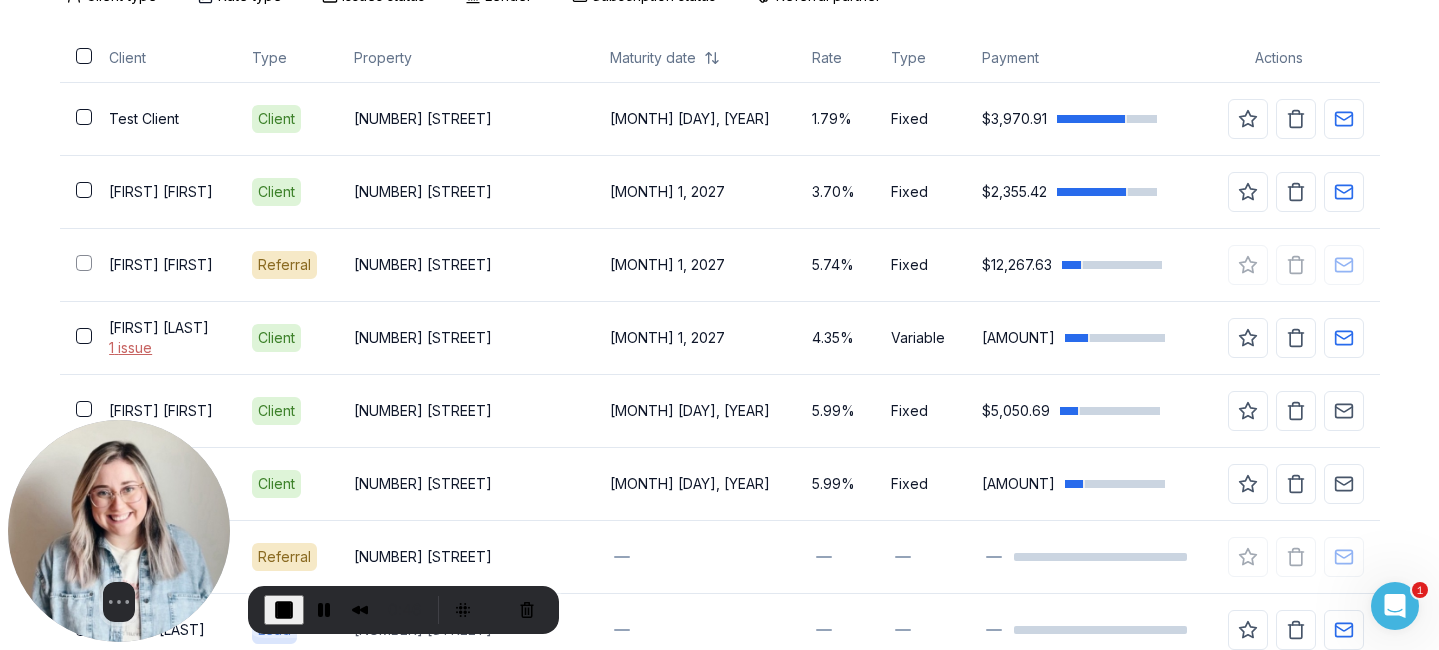 scroll, scrollTop: 642, scrollLeft: 0, axis: vertical 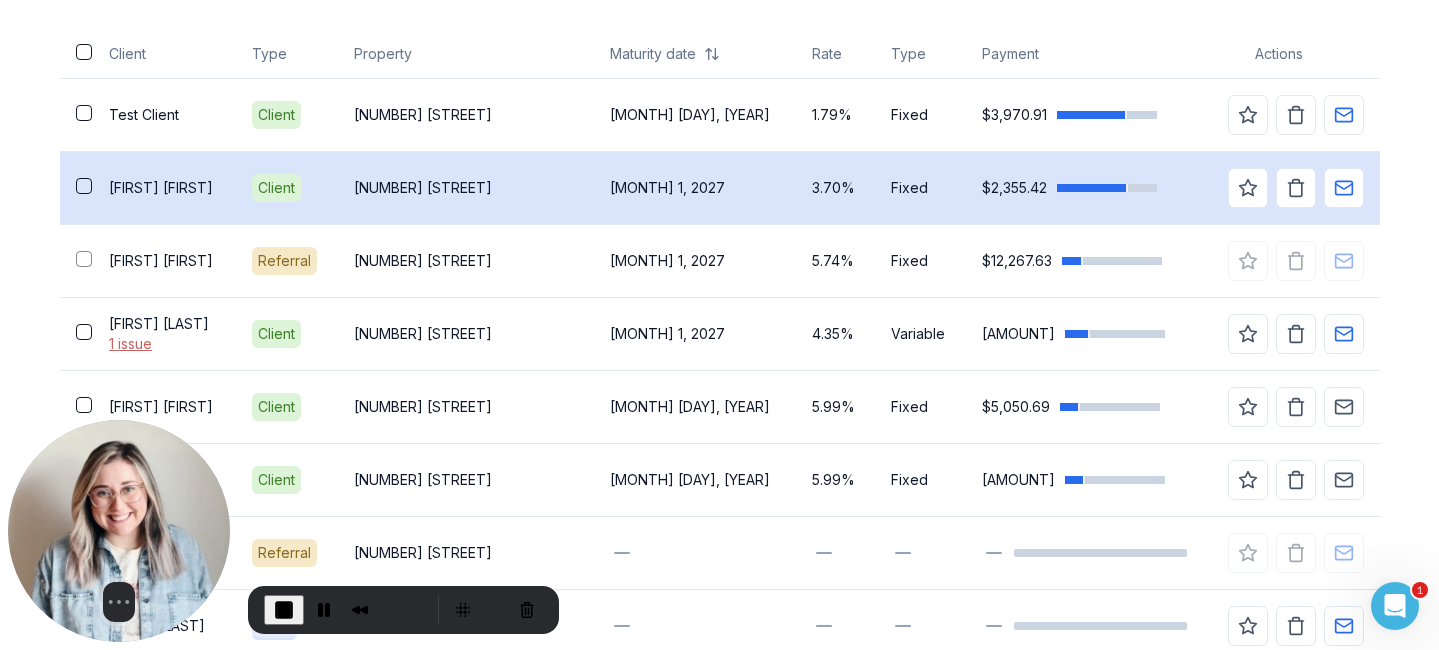 click on "Bob   Warren" at bounding box center [164, 188] 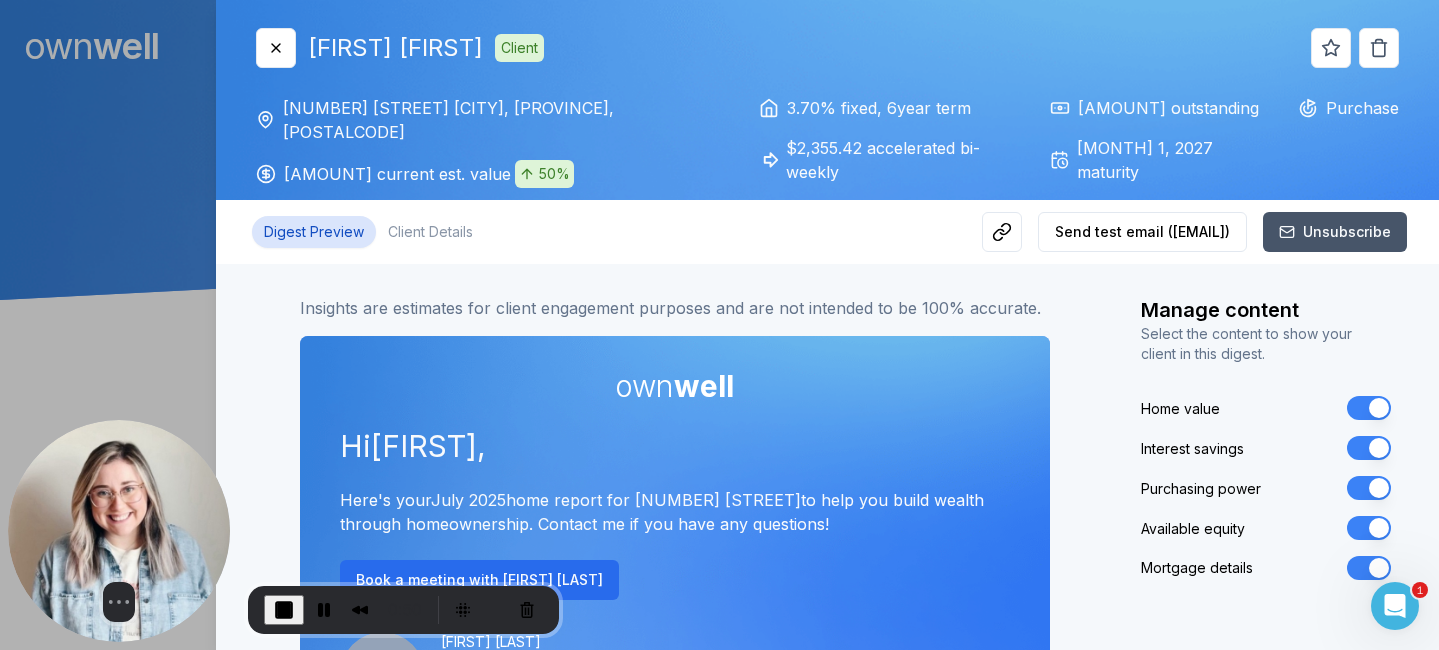 scroll, scrollTop: 0, scrollLeft: 0, axis: both 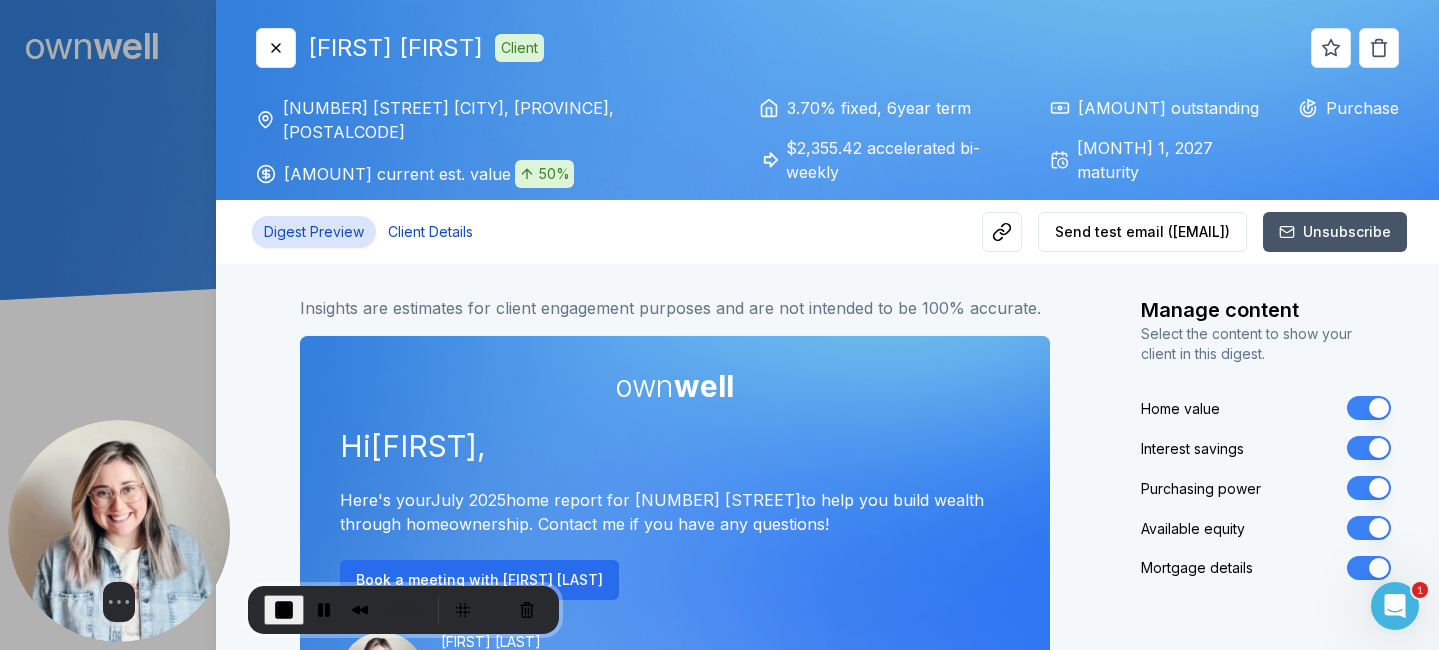 click on "Client Details" at bounding box center [430, 232] 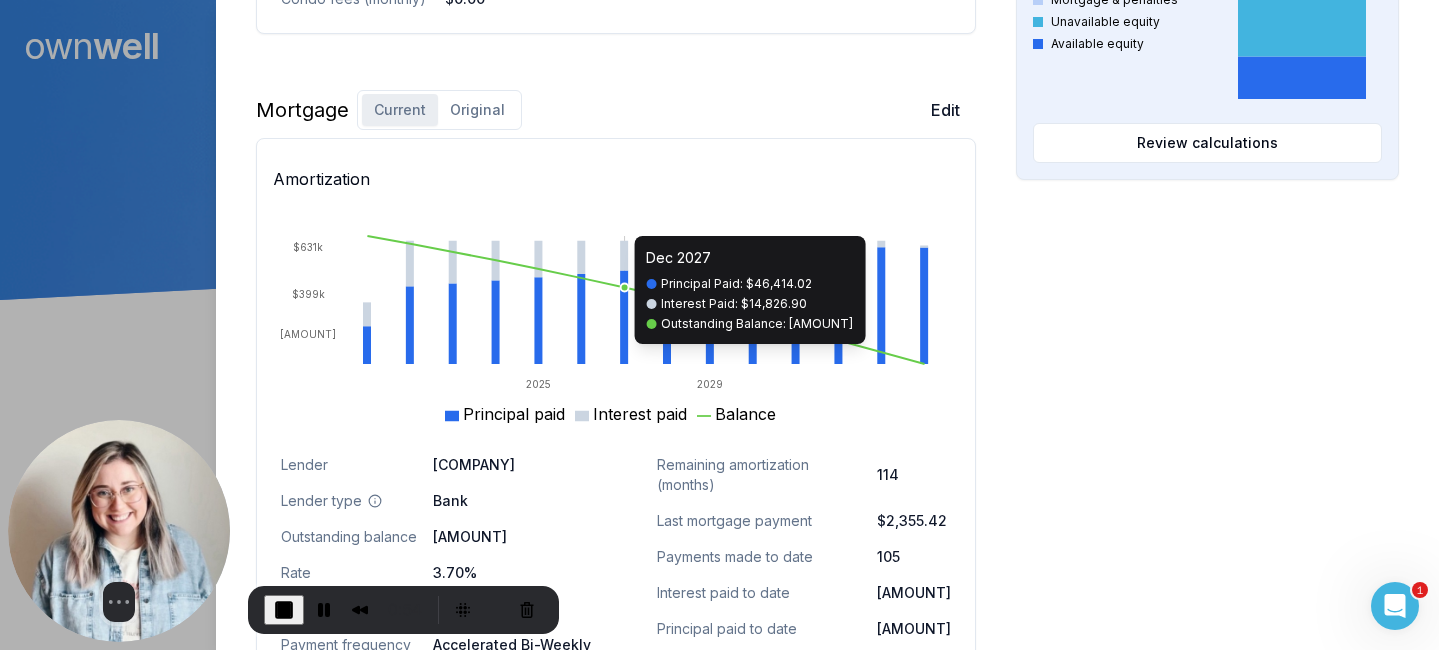 scroll, scrollTop: 1216, scrollLeft: 0, axis: vertical 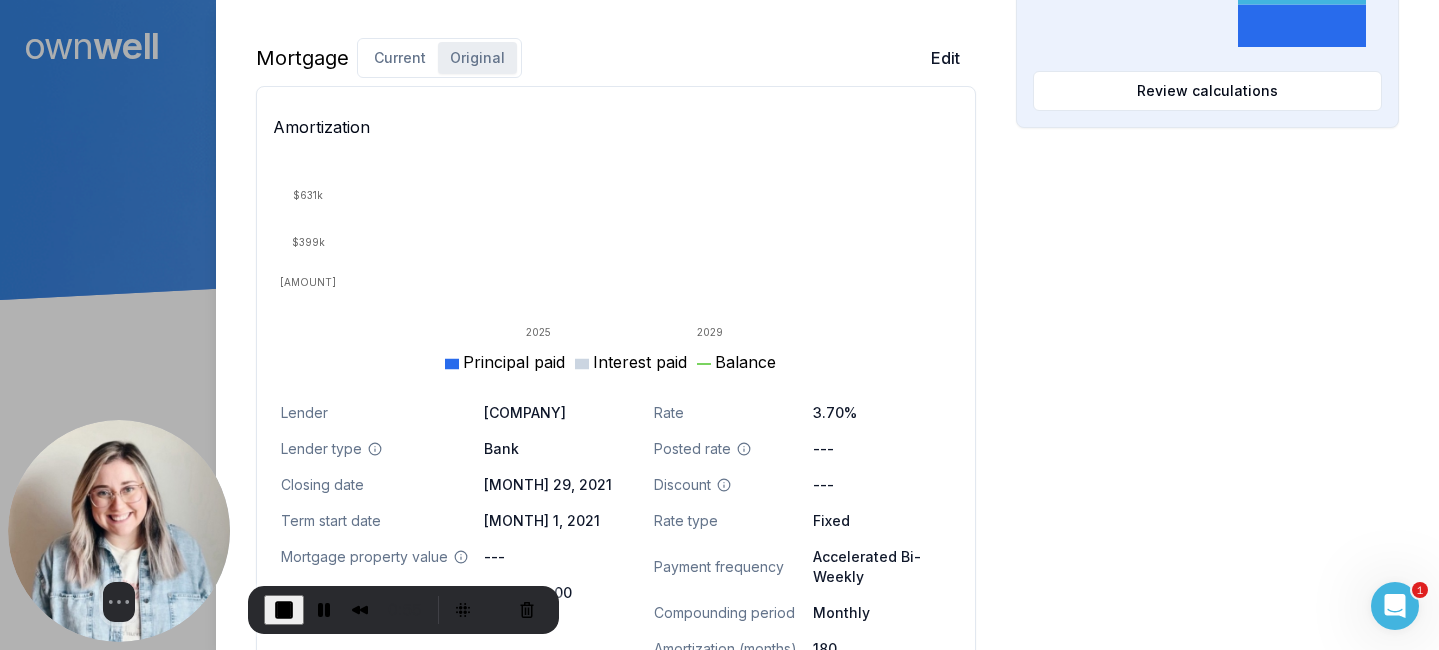 click on "Original" at bounding box center (477, 58) 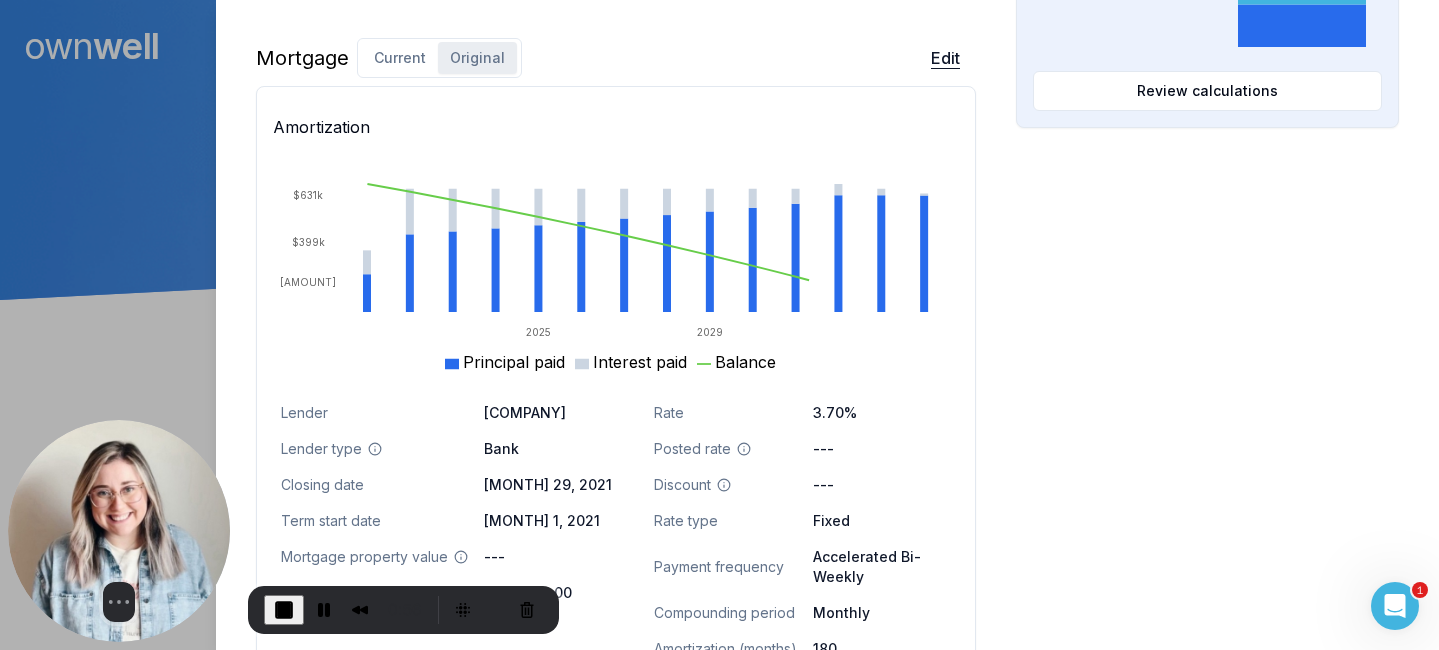 click on "Edit" at bounding box center (945, 58) 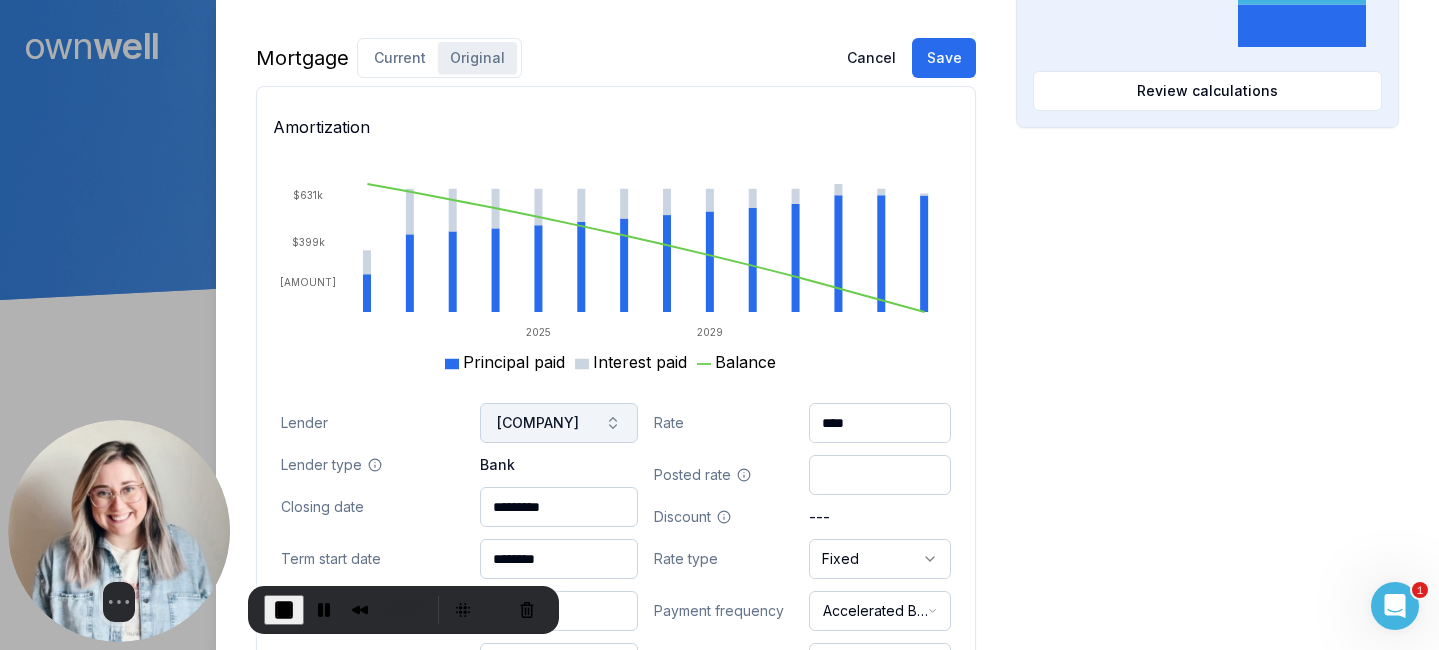 click on "Bank of Montreal" at bounding box center (559, 423) 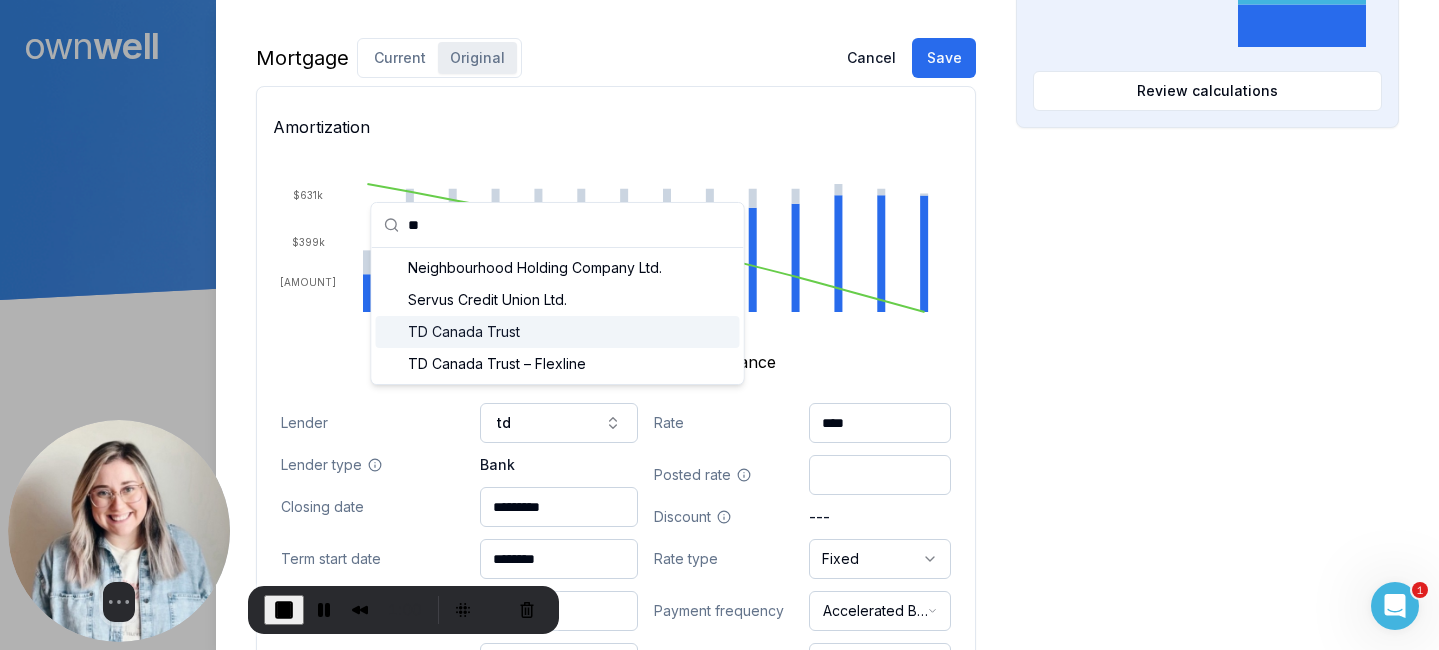 click on "TD Canada Trust" at bounding box center (558, 332) 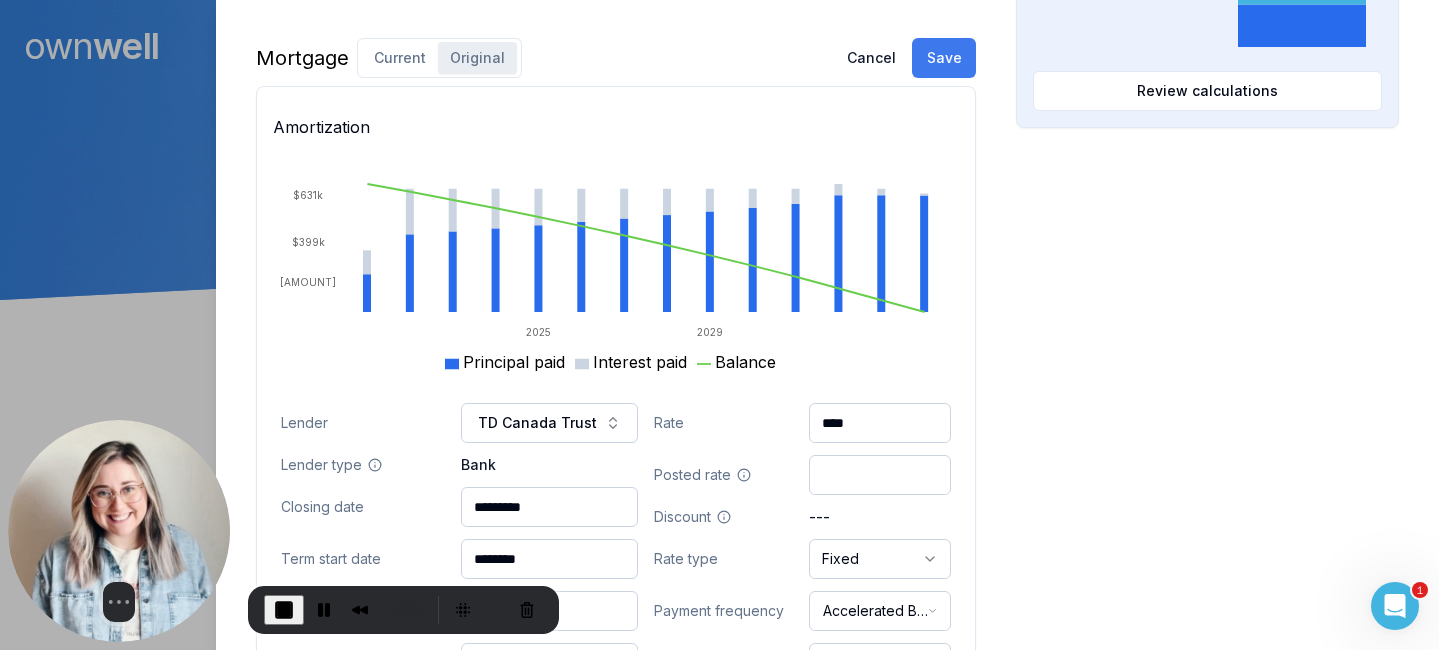 click on "Save" at bounding box center [944, 58] 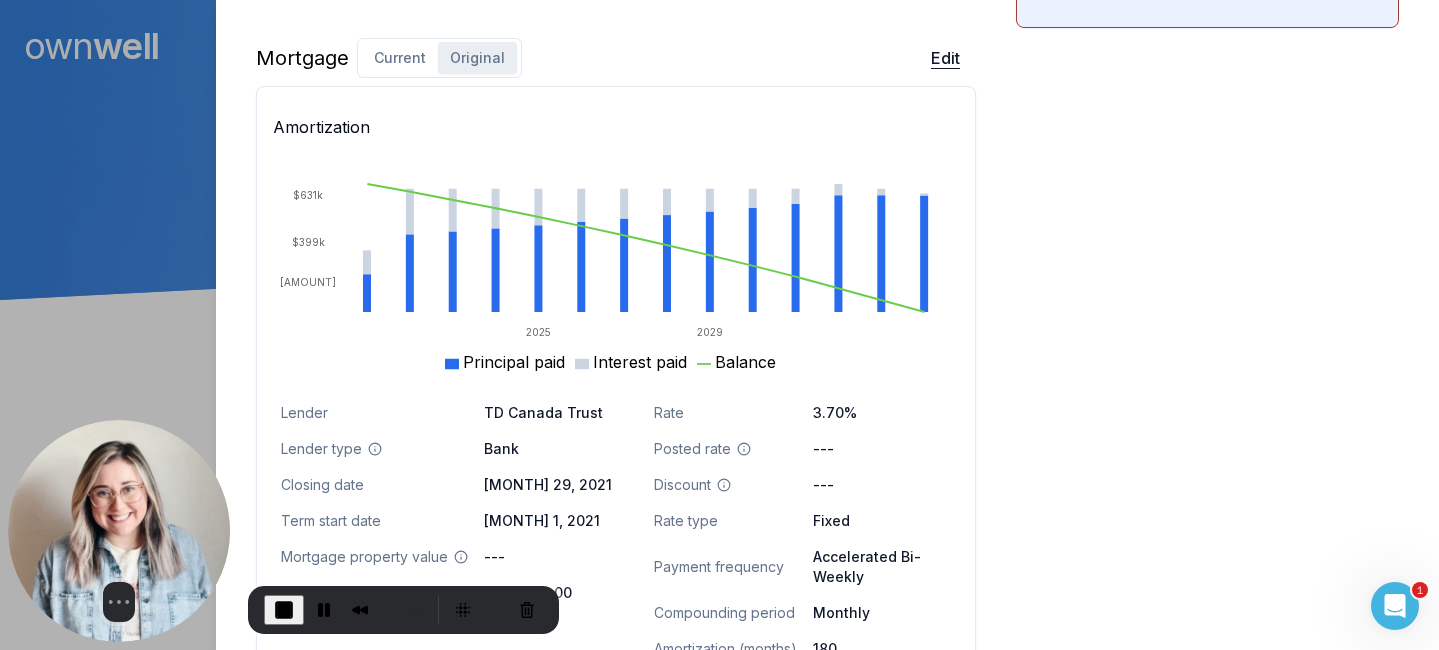 click on "Edit" at bounding box center [945, 58] 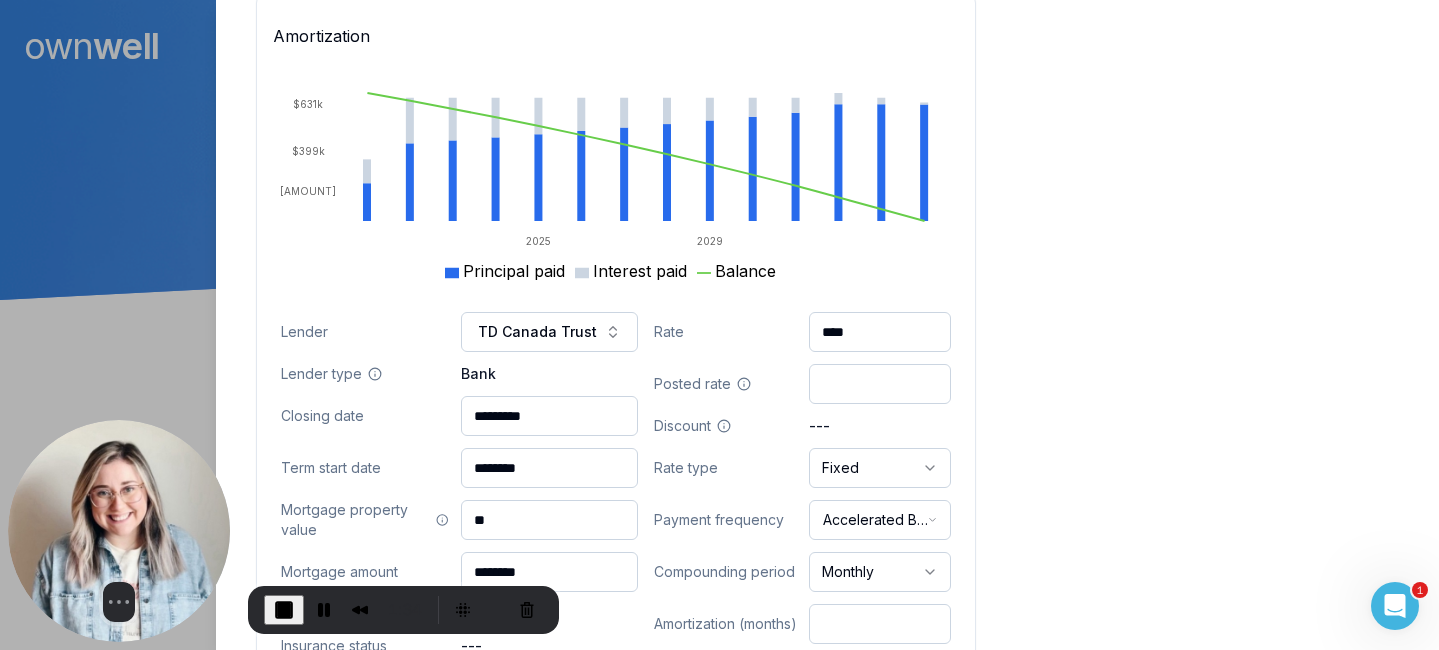 scroll, scrollTop: 1438, scrollLeft: 0, axis: vertical 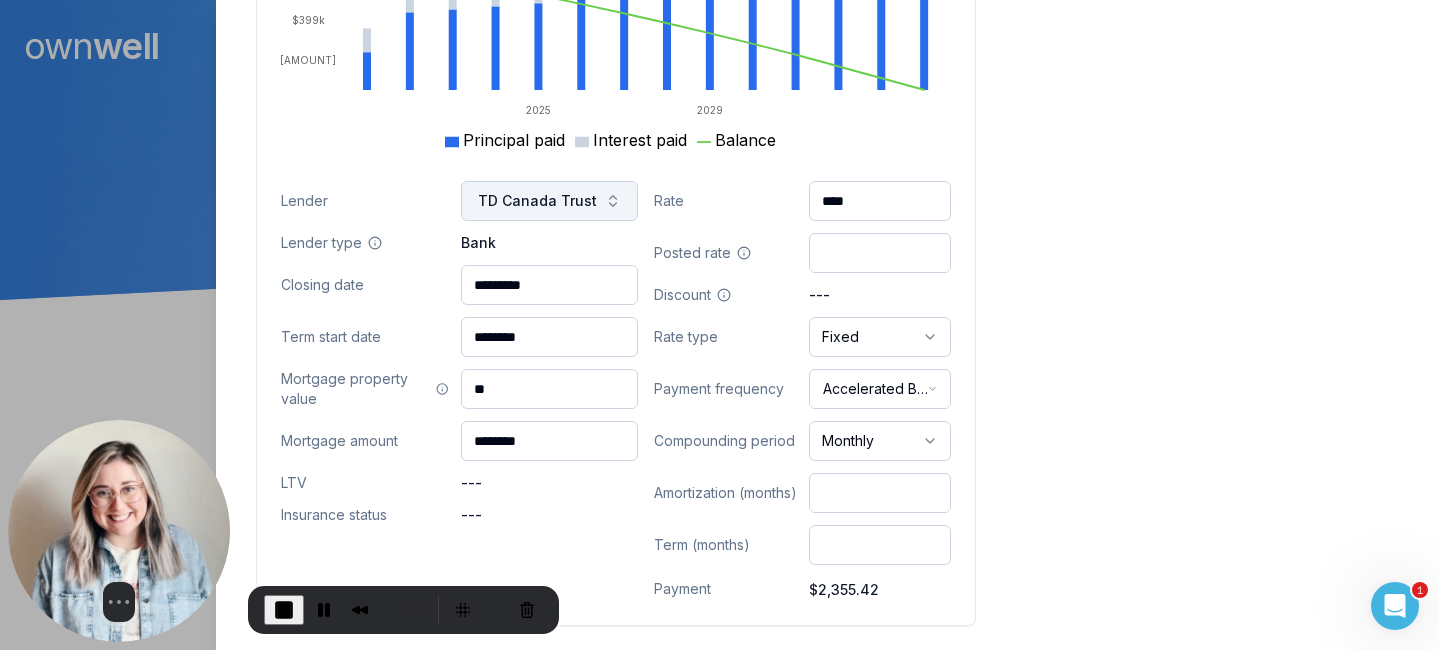 click on "TD Canada Trust" at bounding box center [537, 201] 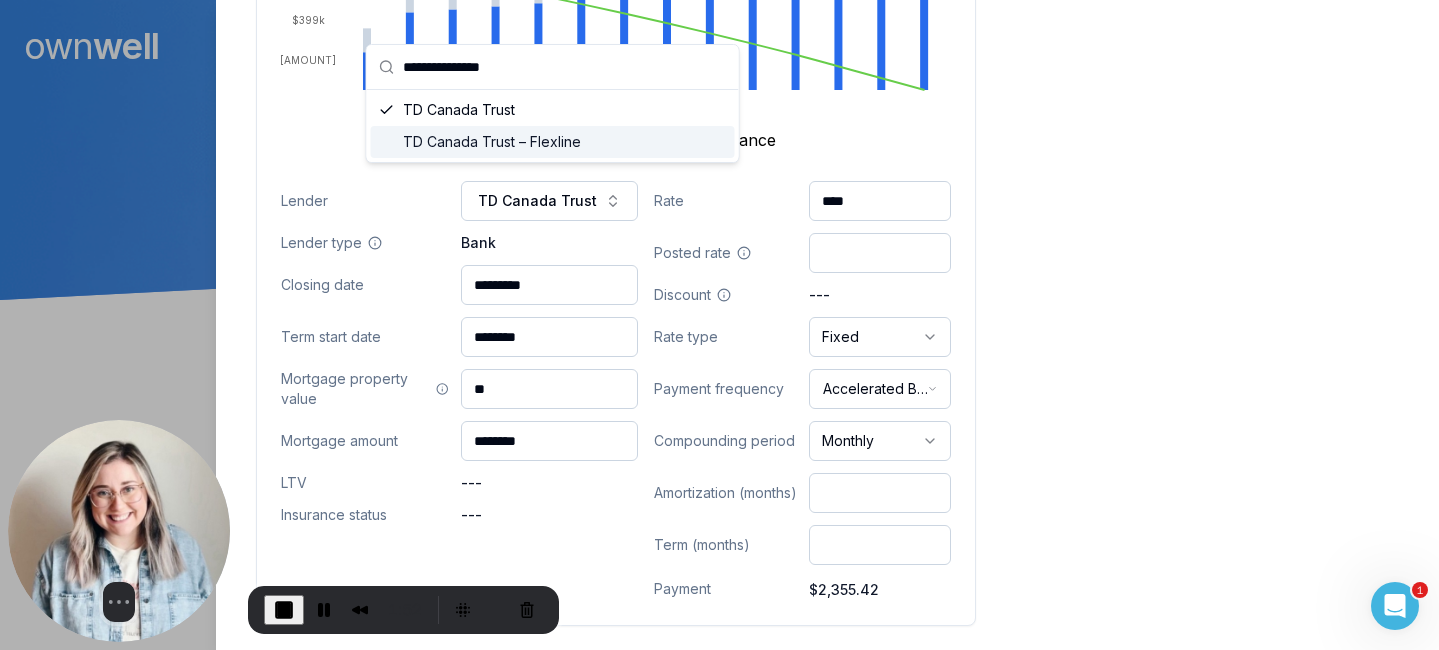 click on "TD Canada Trust – Flexline" at bounding box center [553, 142] 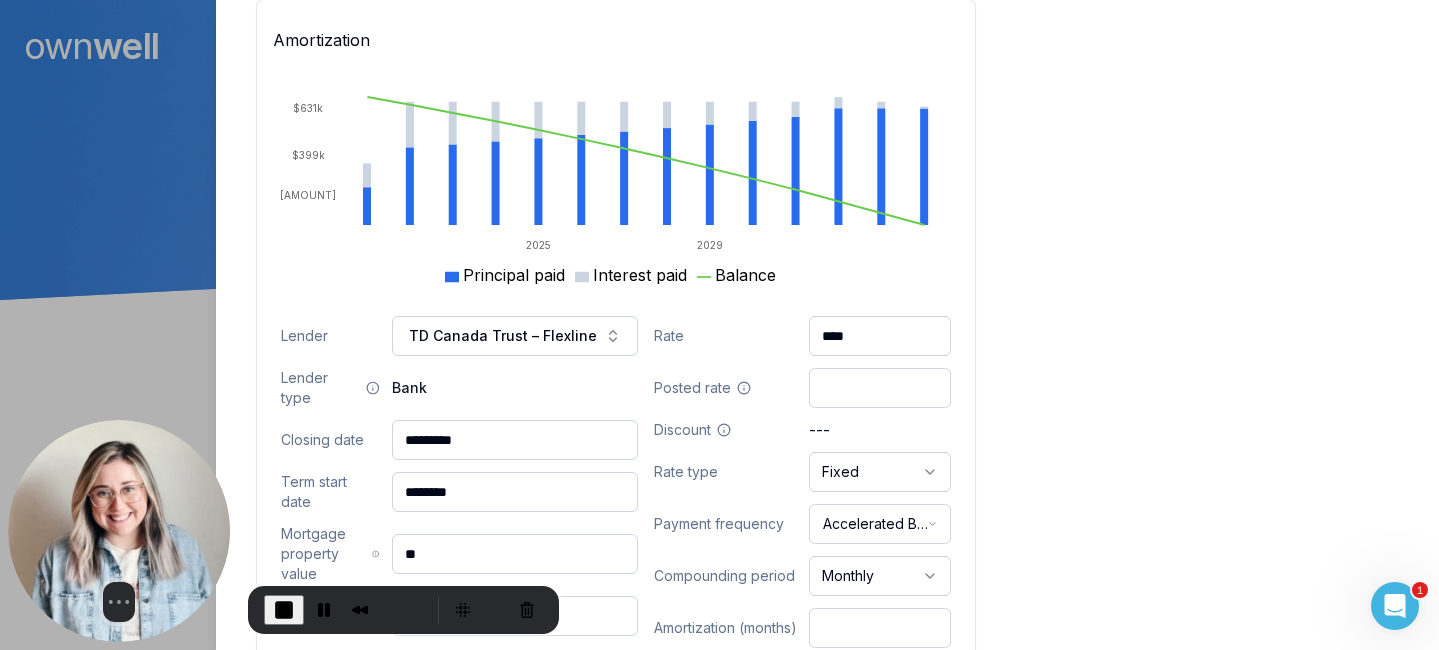 scroll, scrollTop: 1141, scrollLeft: 0, axis: vertical 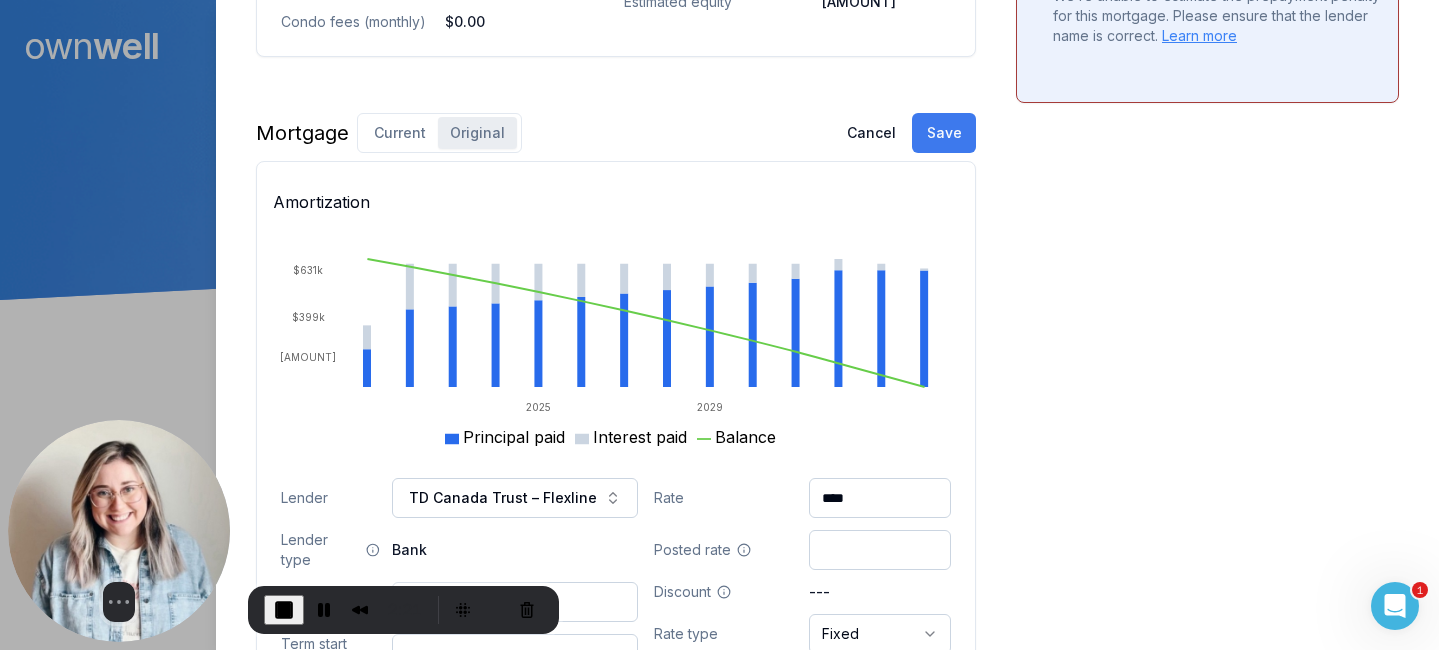 click on "Save" at bounding box center (944, 133) 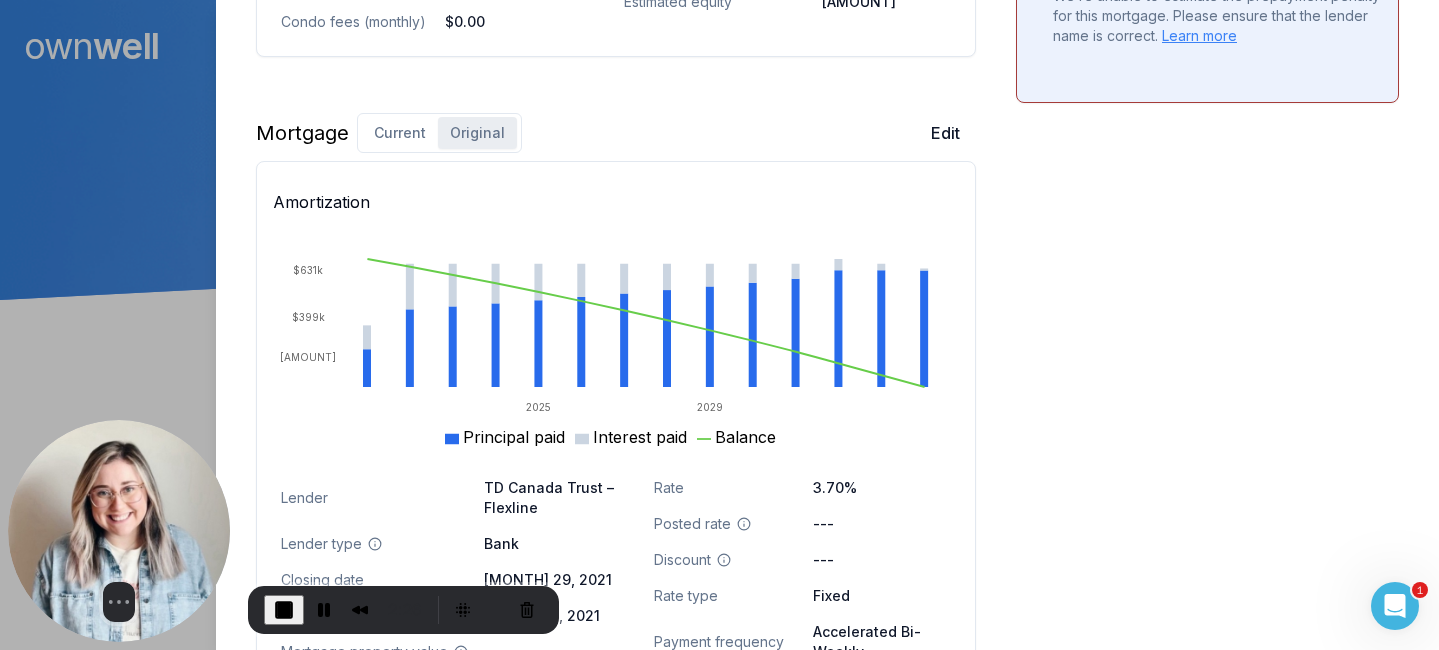 click on "Current" at bounding box center [400, 133] 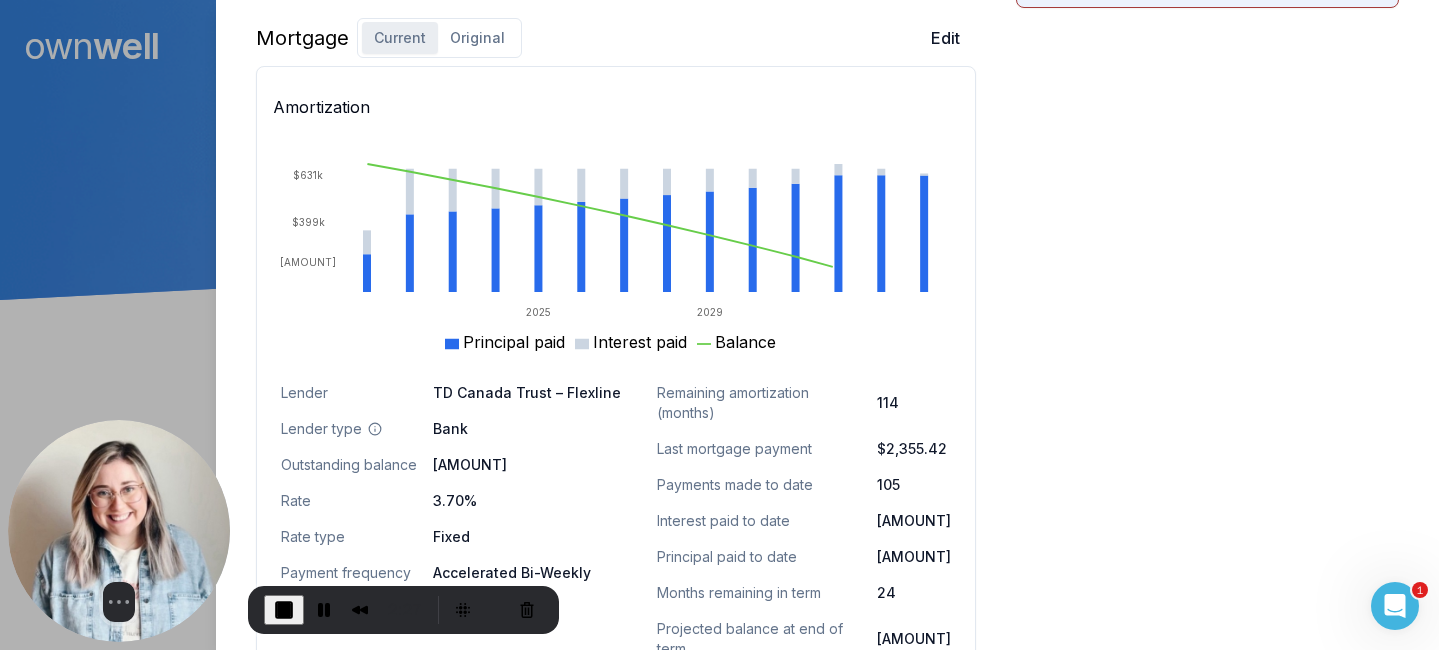scroll, scrollTop: 1334, scrollLeft: 0, axis: vertical 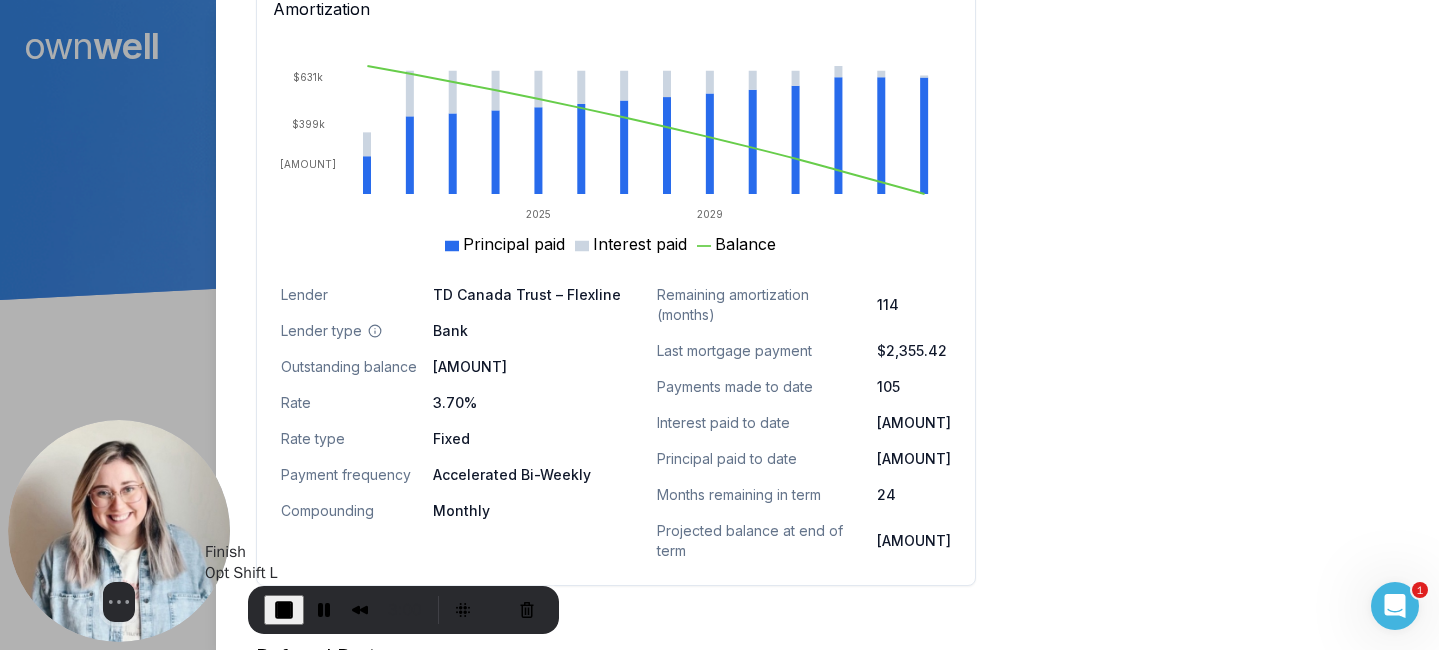 click at bounding box center [284, 610] 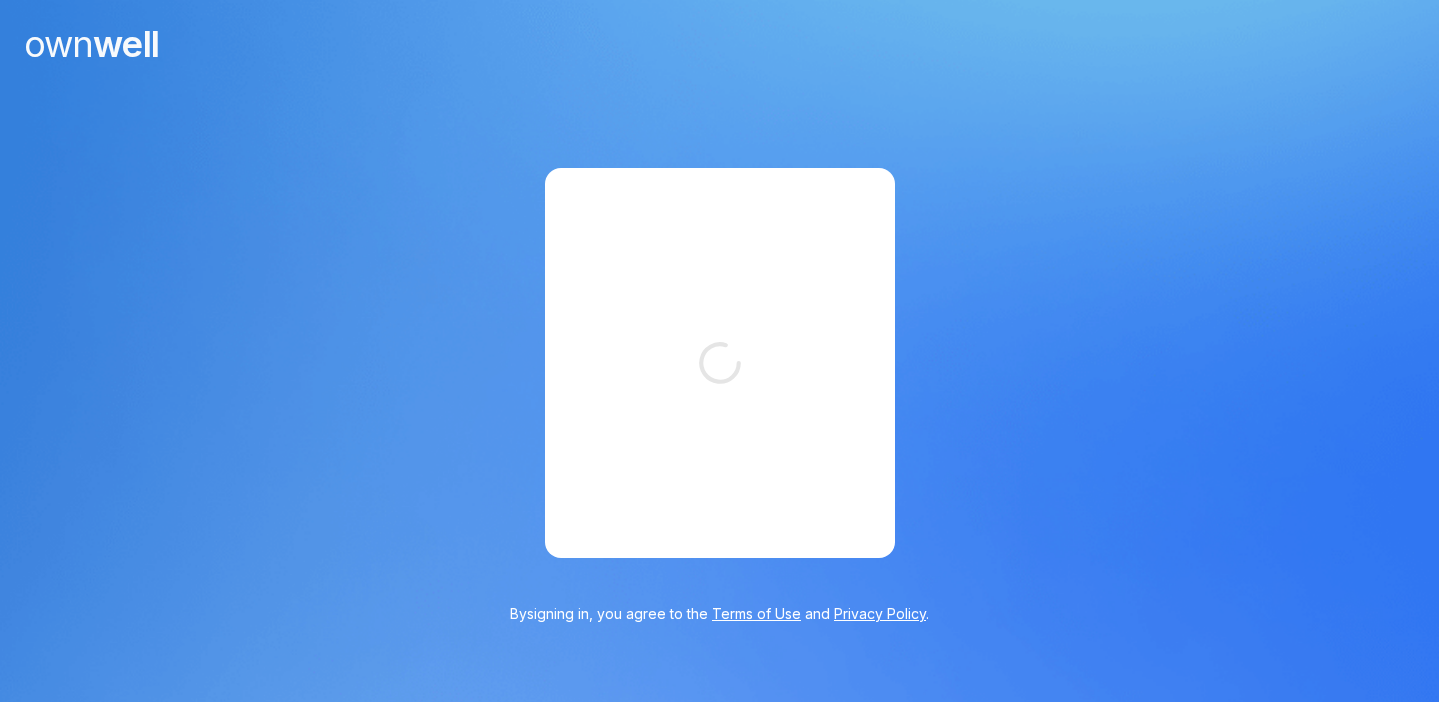 scroll, scrollTop: 0, scrollLeft: 0, axis: both 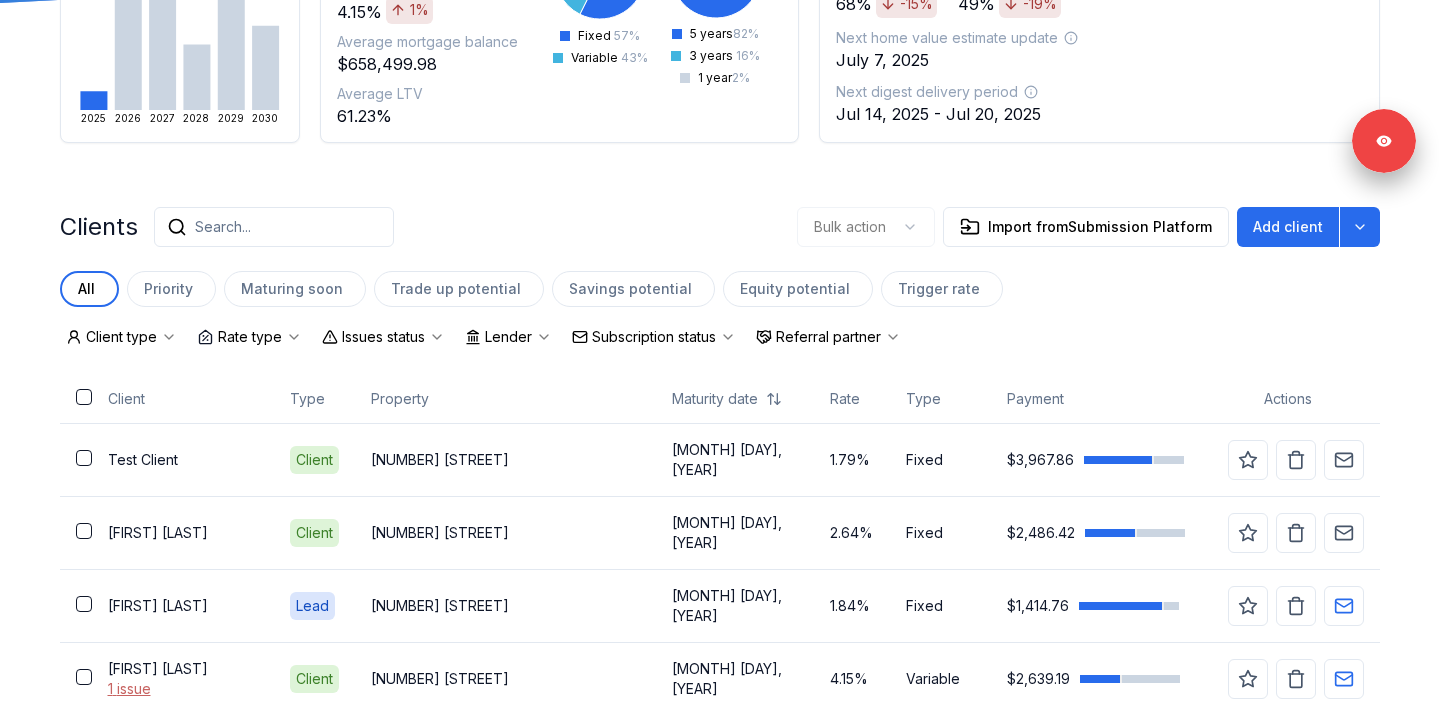 click on "Issues status" at bounding box center (383, 337) 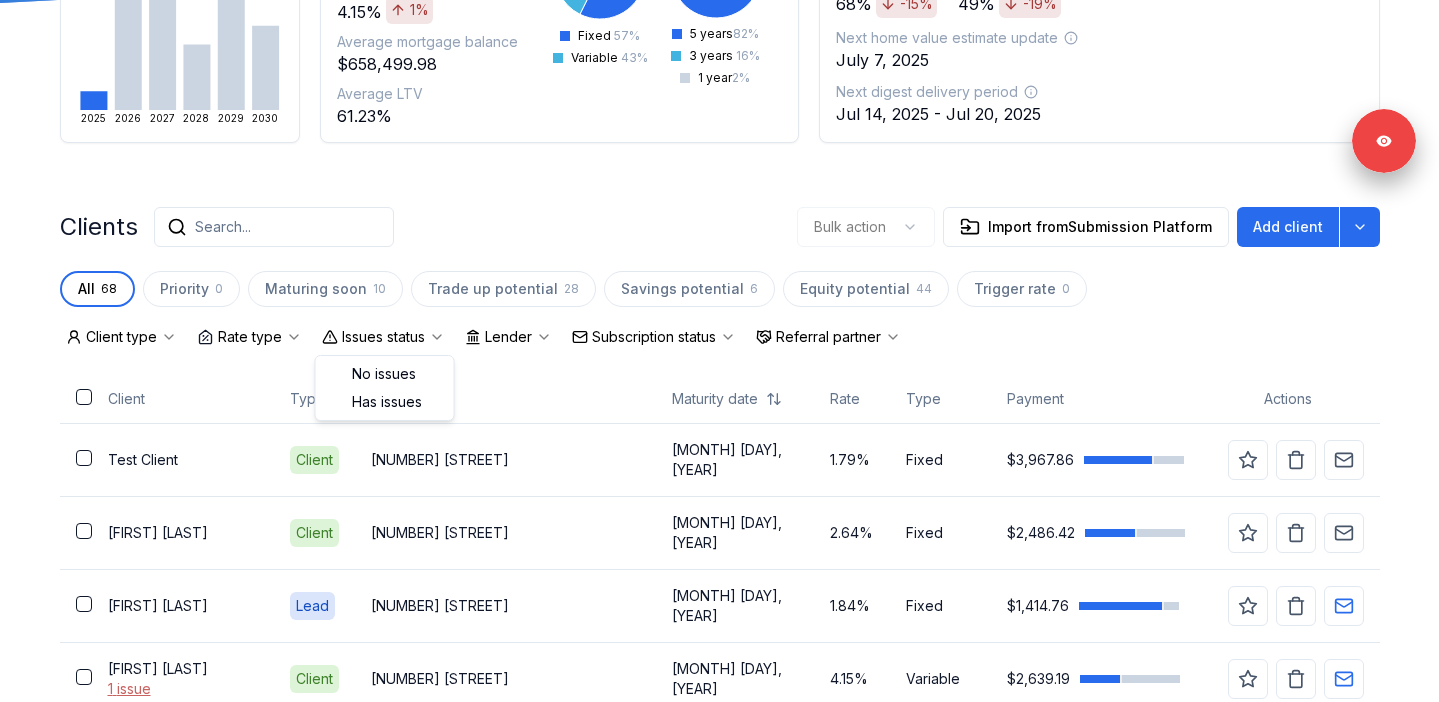 click on "Rate type" at bounding box center [249, 337] 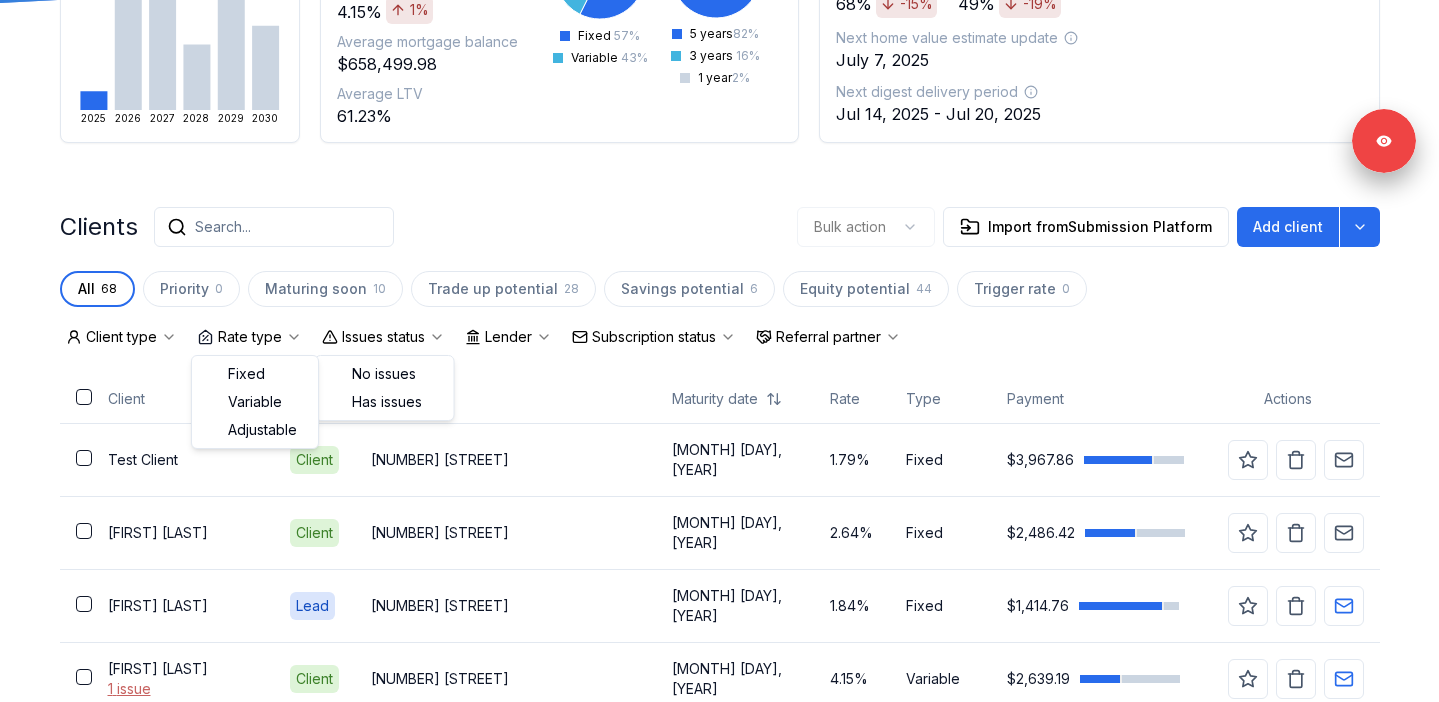 click on "Lender" at bounding box center [508, 337] 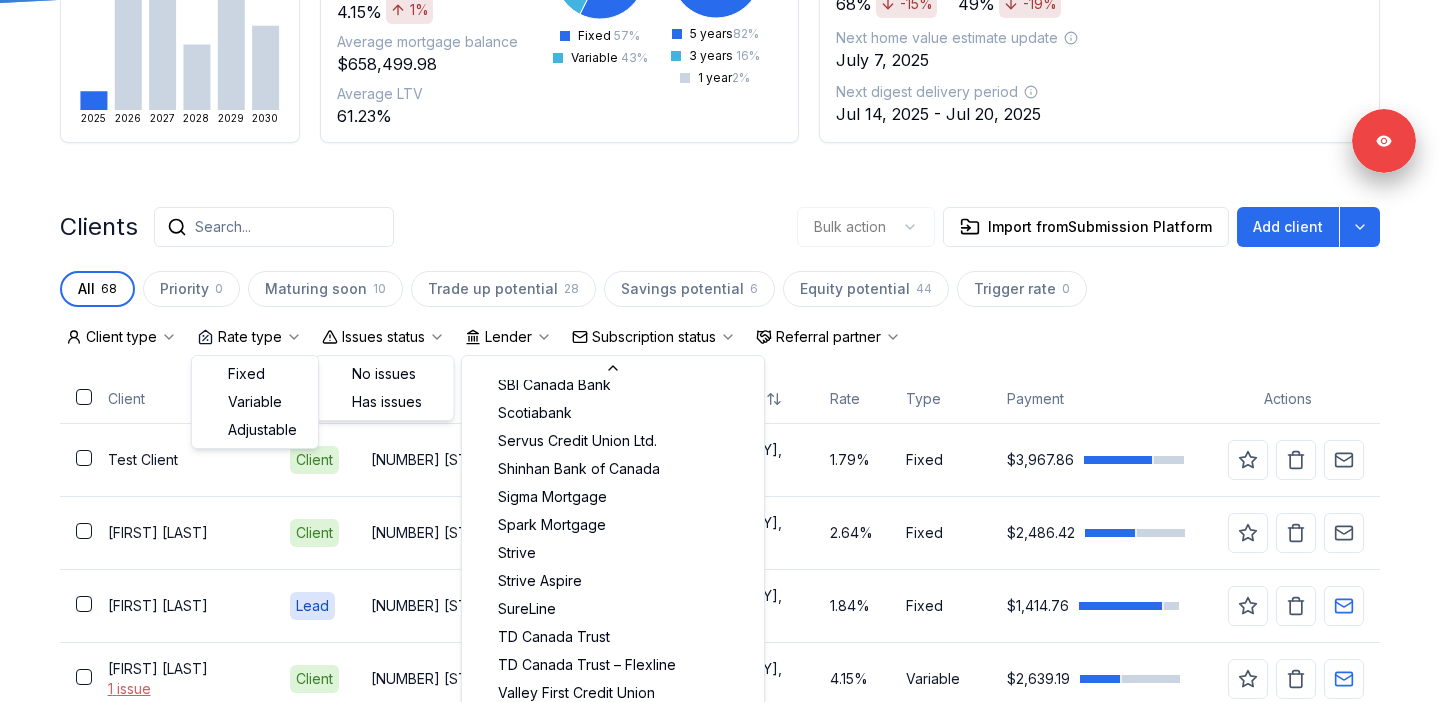 scroll, scrollTop: 2478, scrollLeft: 0, axis: vertical 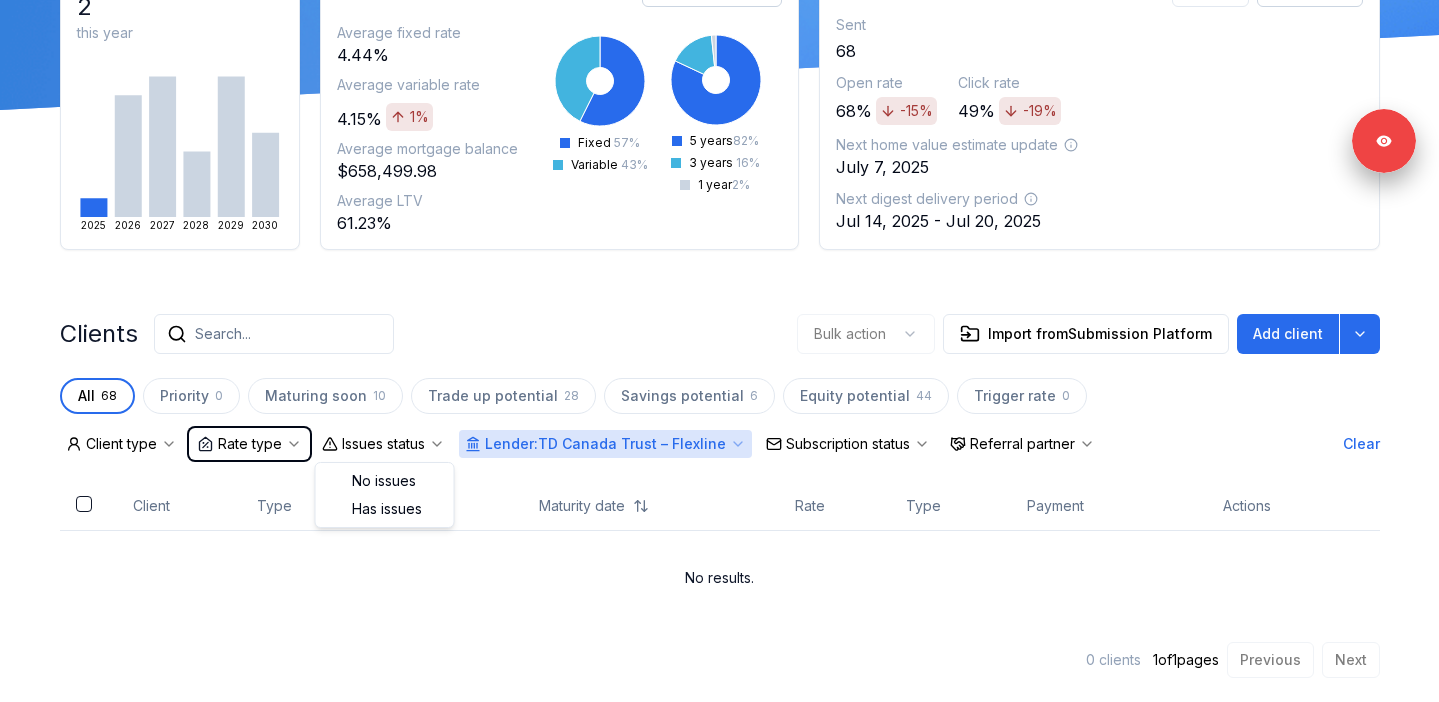click on "Clients Search... Bulk action   Import from  Submission Platform Add client" at bounding box center [720, 334] 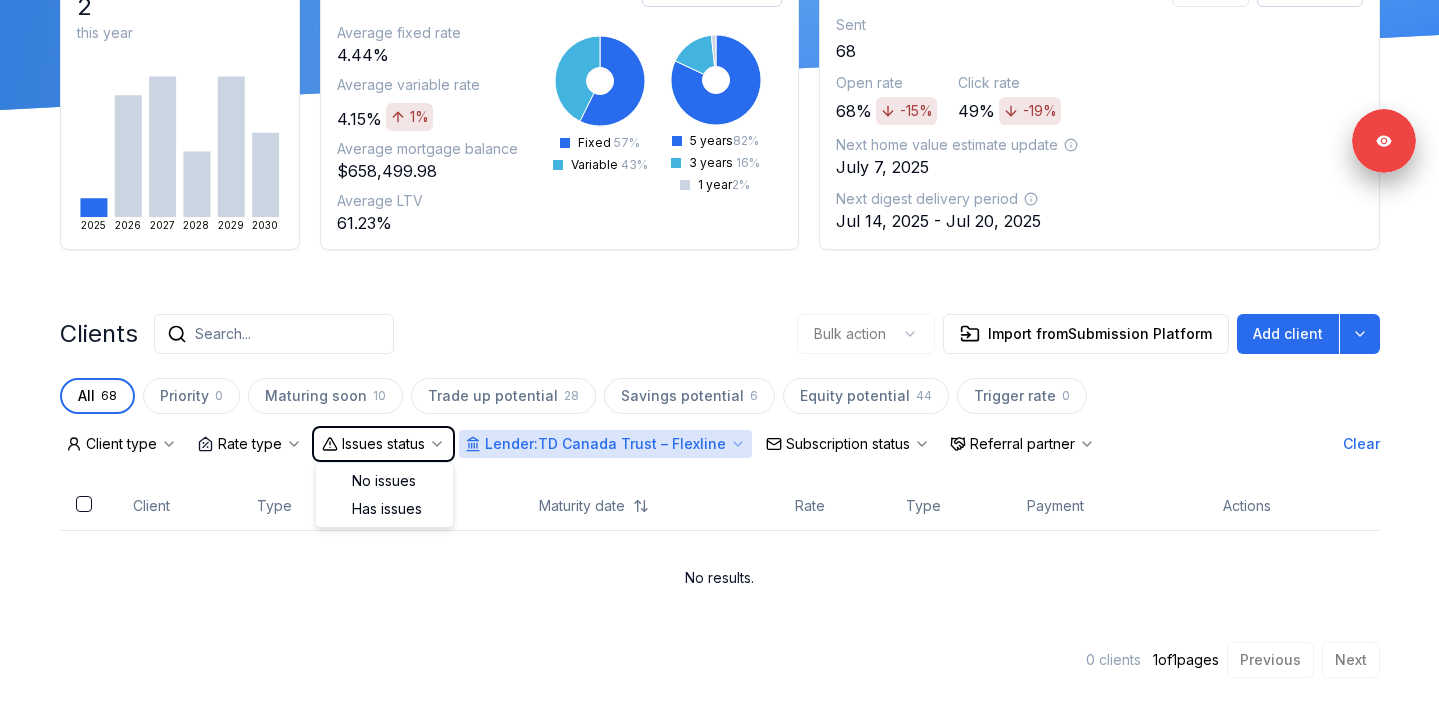 click on "Insights Maturities by year 2 this year 2025 2026 2027 2028 2029 2030 Mortgages All active Average fixed rate 4.44% Average variable rate 4.15% 1% Average mortgage balance $658,499.98 Average LTV 61.23% Fixed   57 % Variable   43 % 5 years  82 % 3 years   16 % 1 year  2 % Digests Export July 2025 Sent 68 Open rate 68% -15% Click rate 49% -19% Next home value estimate update July 7, 2025 Next digest delivery period Jul 14, 2025 - Jul 20, 2025 Clients Search... Bulk action   Import from  Submission Platform Add client All 68 Priority 0 Maturing soon 10 Trade up potential 28 Savings potential 6 Equity potential 44 Trigger rate 0 Client type Rate type Issues status Lender :  TD Canada Trust – Flexline Subscription status Referral partner Clear Client Type Property Maturity date Rate Type Payment Actions No results. 0   clients 1  of  1  pages Previous Next All  0  clients on this page are selected. Select all  0  clients from all pages" at bounding box center [720, 302] 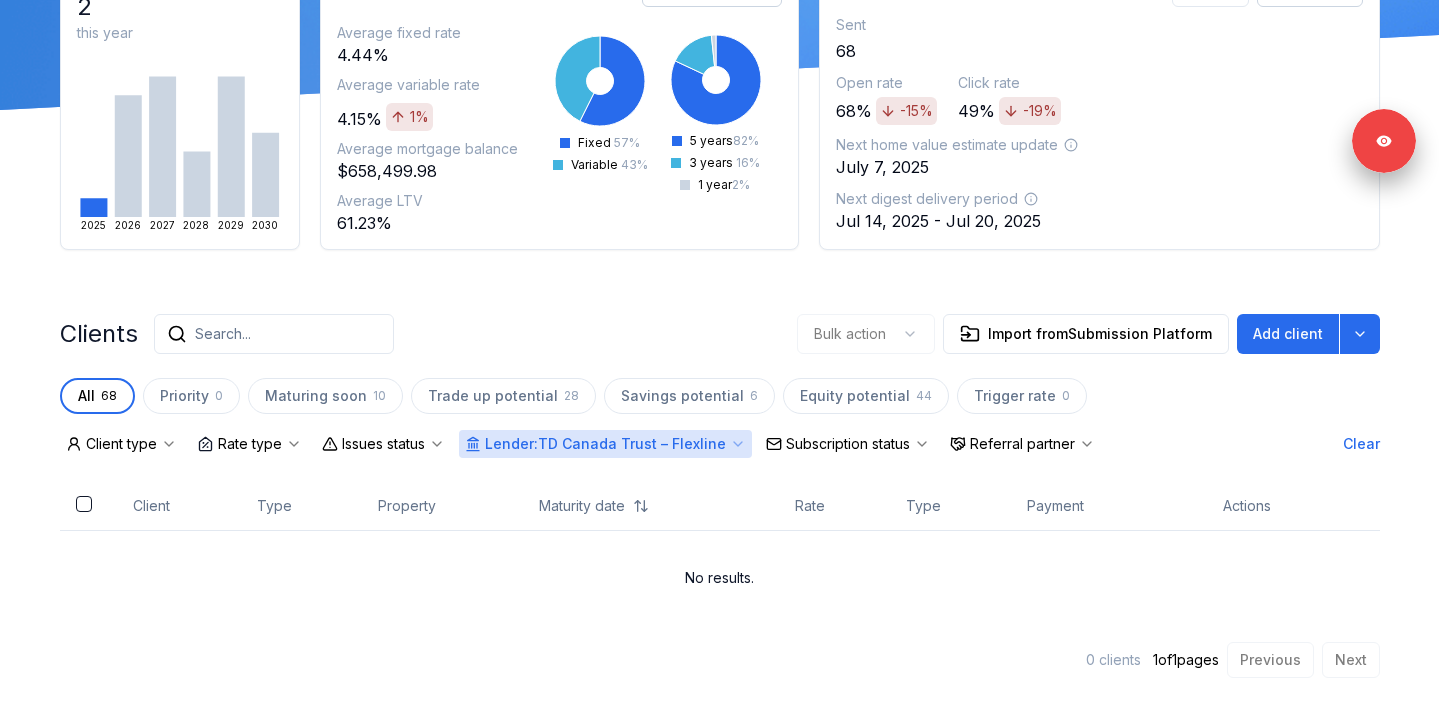 click on "Lender :  TD Canada Trust – Flexline" at bounding box center (605, 444) 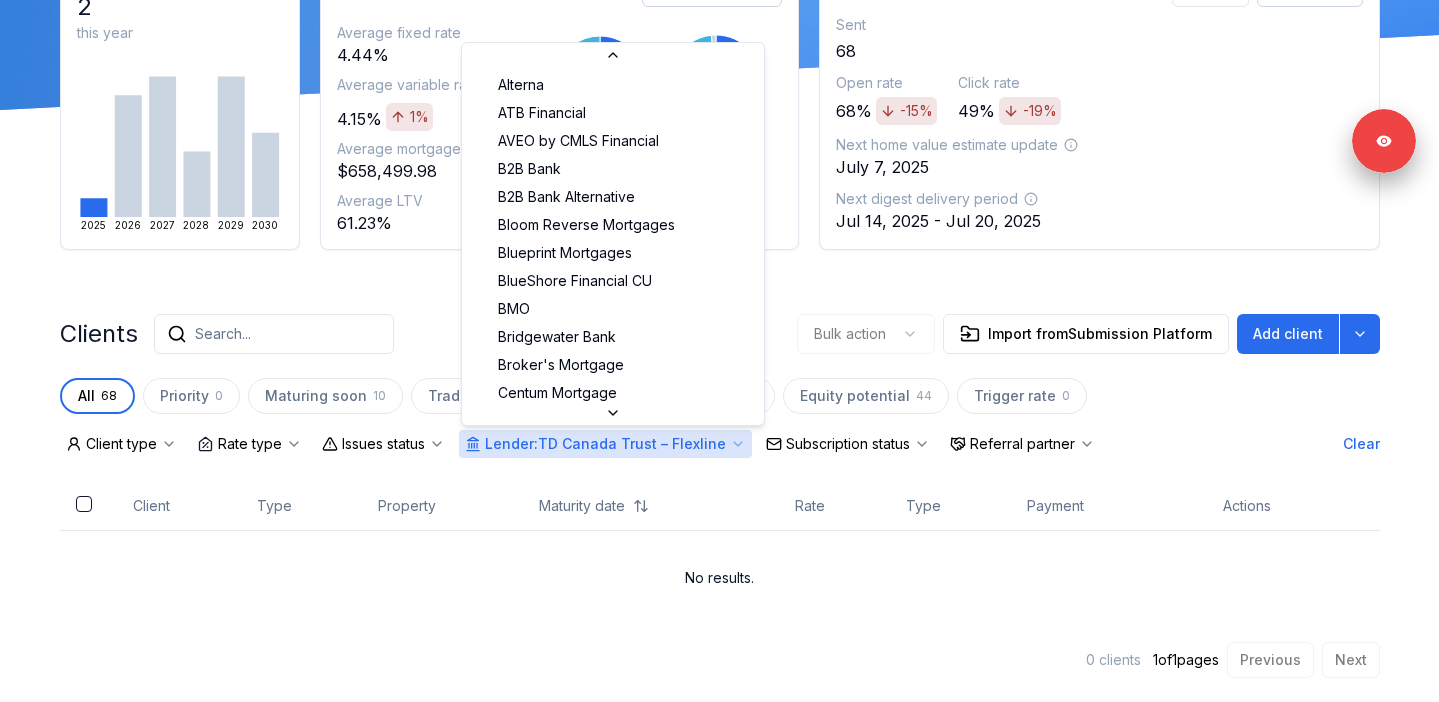 scroll, scrollTop: 2330, scrollLeft: 0, axis: vertical 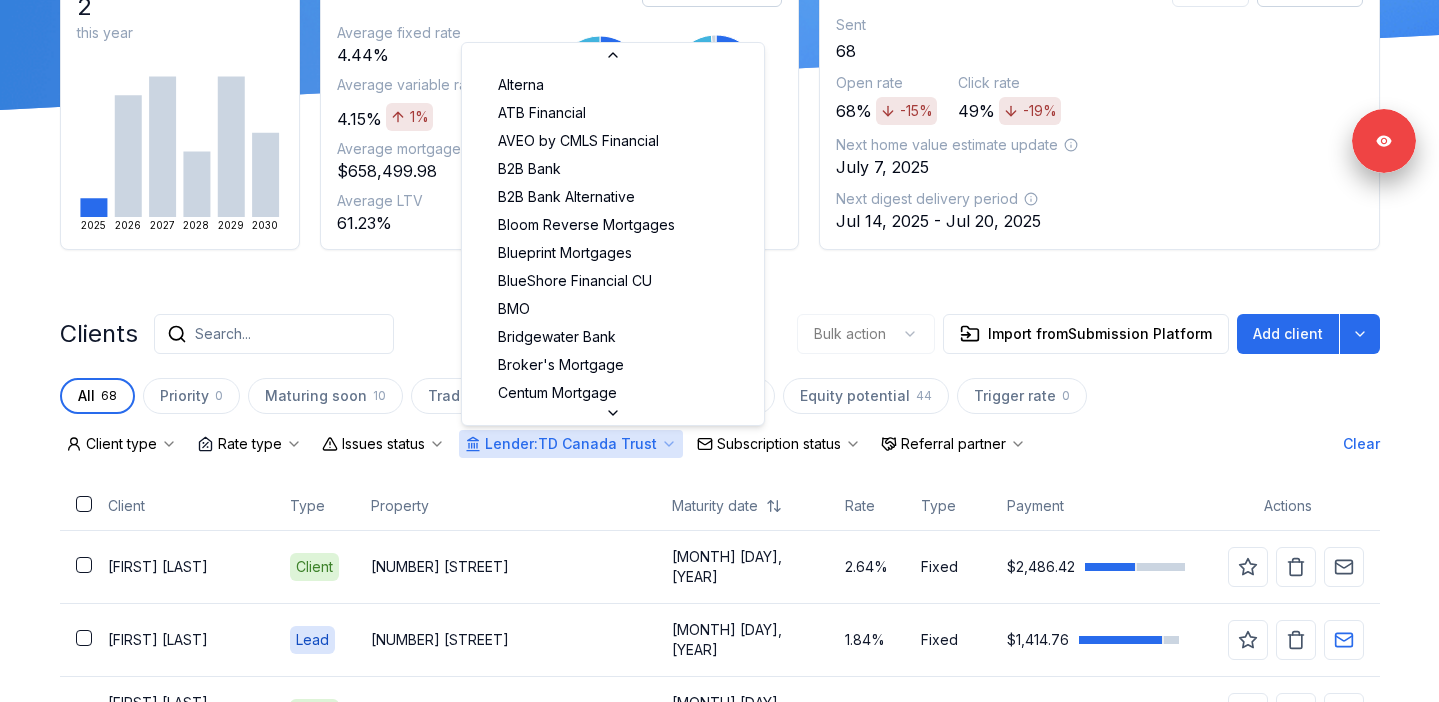 click on "Lender :  TD Canada Trust" at bounding box center (571, 444) 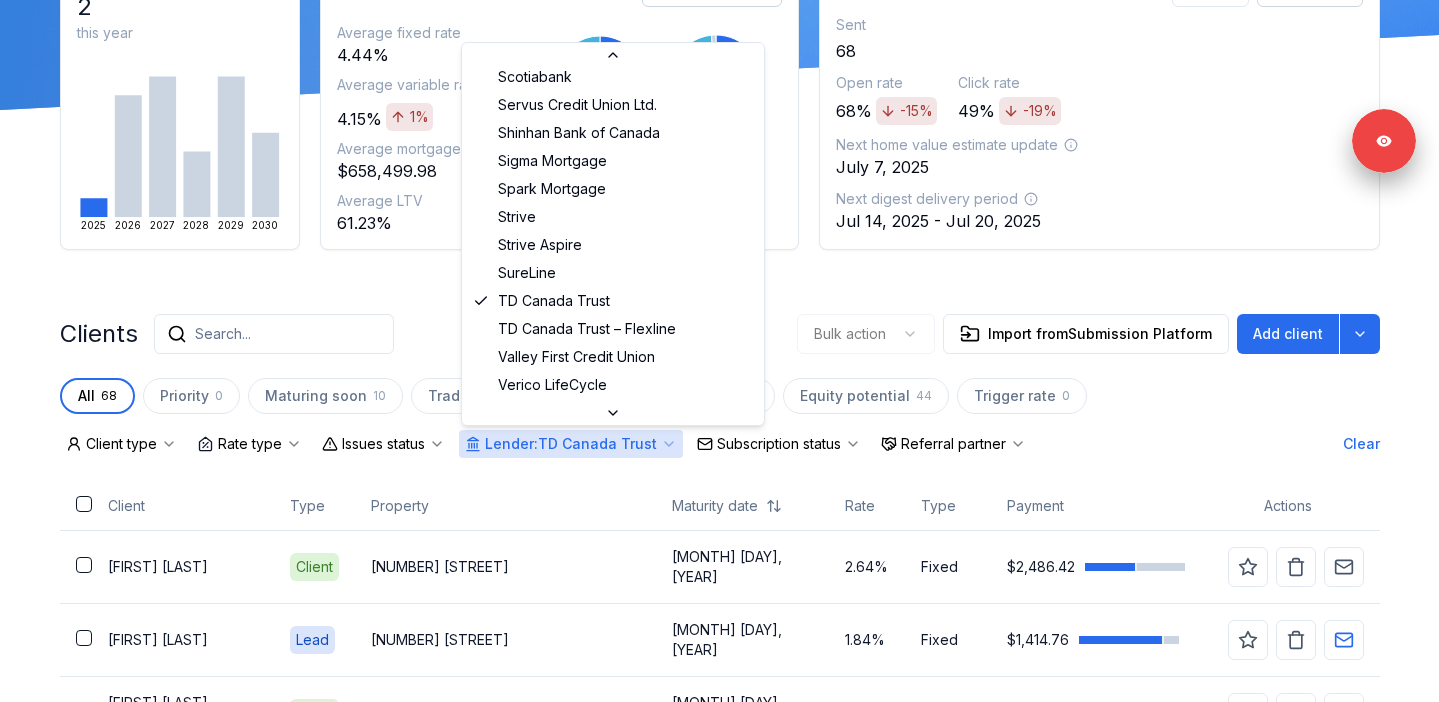scroll, scrollTop: 2472, scrollLeft: 0, axis: vertical 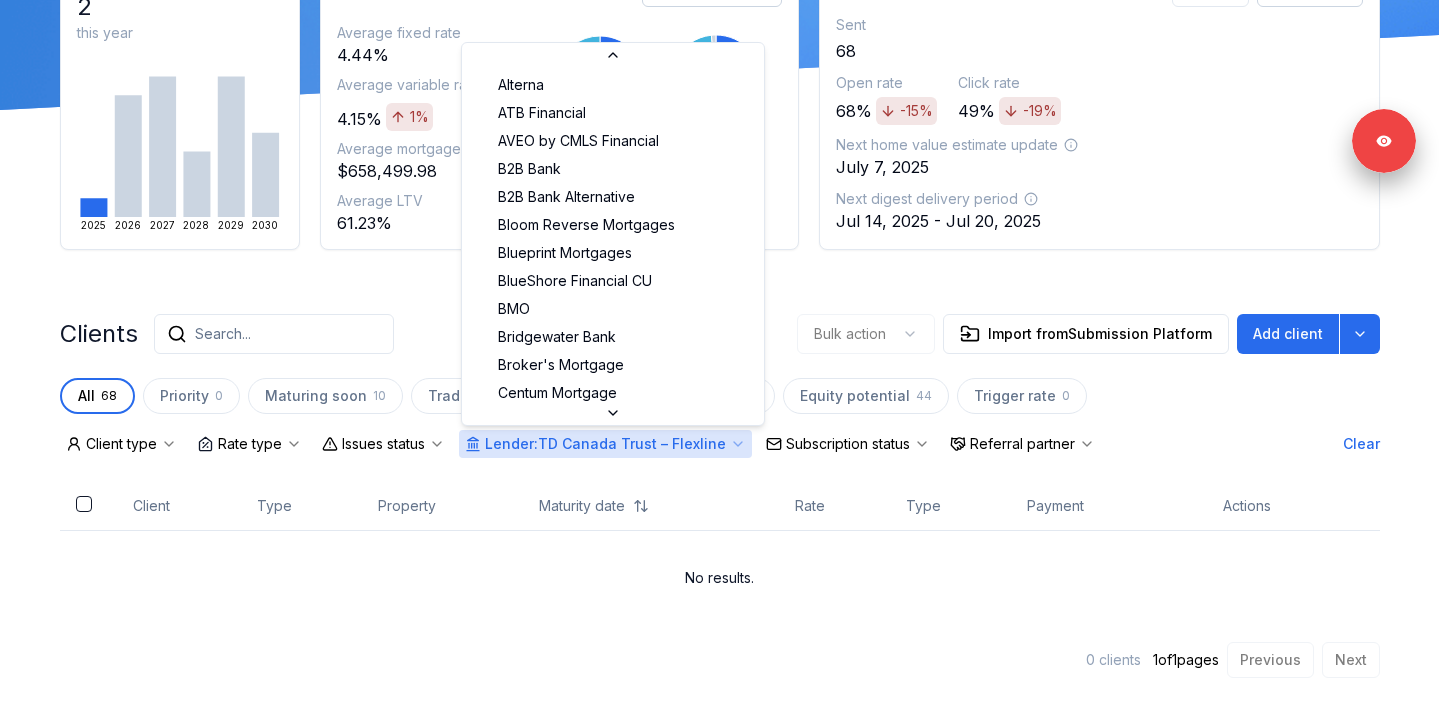 click on "Lender :  TD Canada Trust – Flexline" at bounding box center [605, 444] 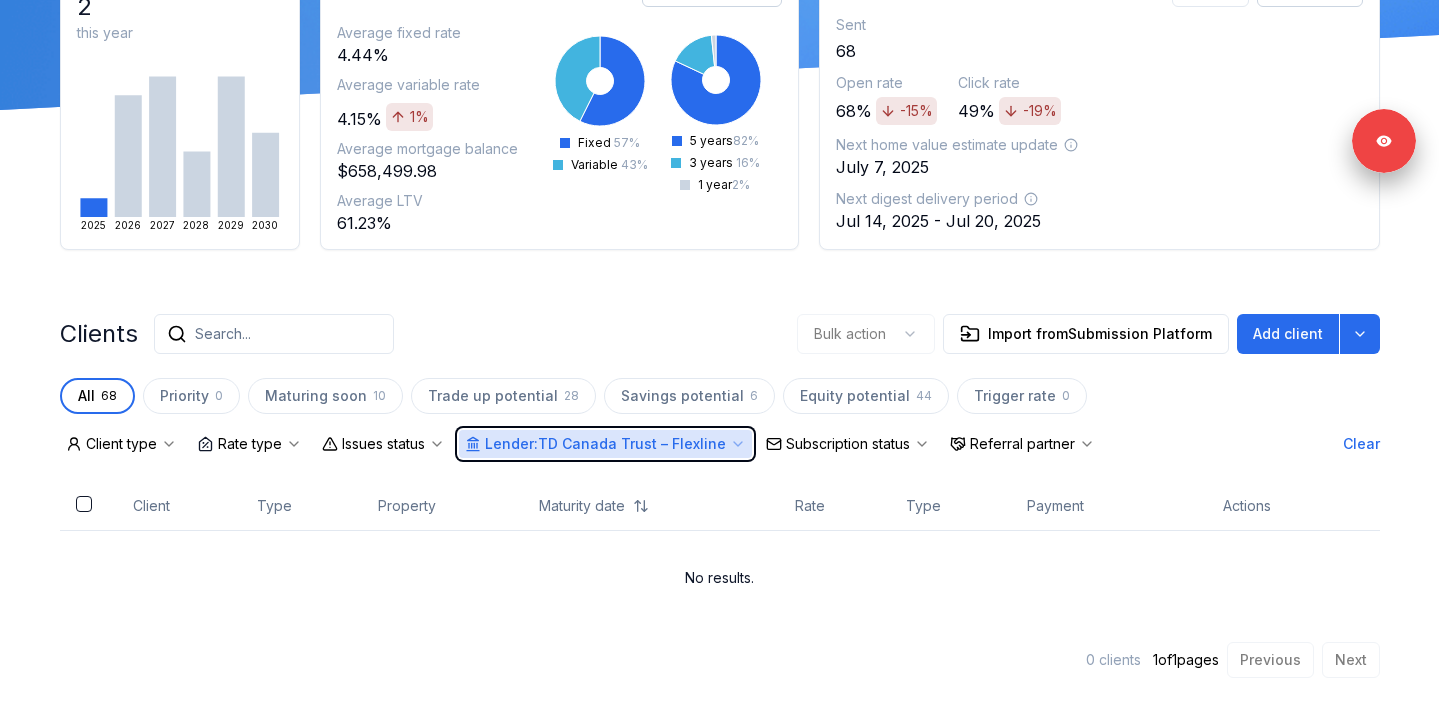 click on "Insights Maturities by year 2 this year 2025 2026 2027 2028 2029 2030 Mortgages All active Average fixed rate 4.44% Average variable rate 4.15% 1% Average mortgage balance $658,499.98 Average LTV 61.23% Fixed   57 % Variable   43 % 5 years  82 % 3 years   16 % 1 year  2 % Digests Export July 2025 Sent 68 Open rate 68% -15% Click rate 49% -19% Next home value estimate update July 7, 2025 Next digest delivery period Jul 14, 2025 - Jul 20, 2025 Clients Search... Bulk action   Import from  Submission Platform Add client All 68 Priority 0 Maturing soon 10 Trade up potential 28 Savings potential 6 Equity potential 44 Trigger rate 0 Client type Rate type Issues status Lender :  TD Canada Trust – Flexline Subscription status Referral partner Clear Client Type Property Maturity date Rate Type Payment Actions No results. 0   clients 1  of  1  pages Previous Next All  0  clients on this page are selected. Select all  0  clients from all pages" at bounding box center [720, 302] 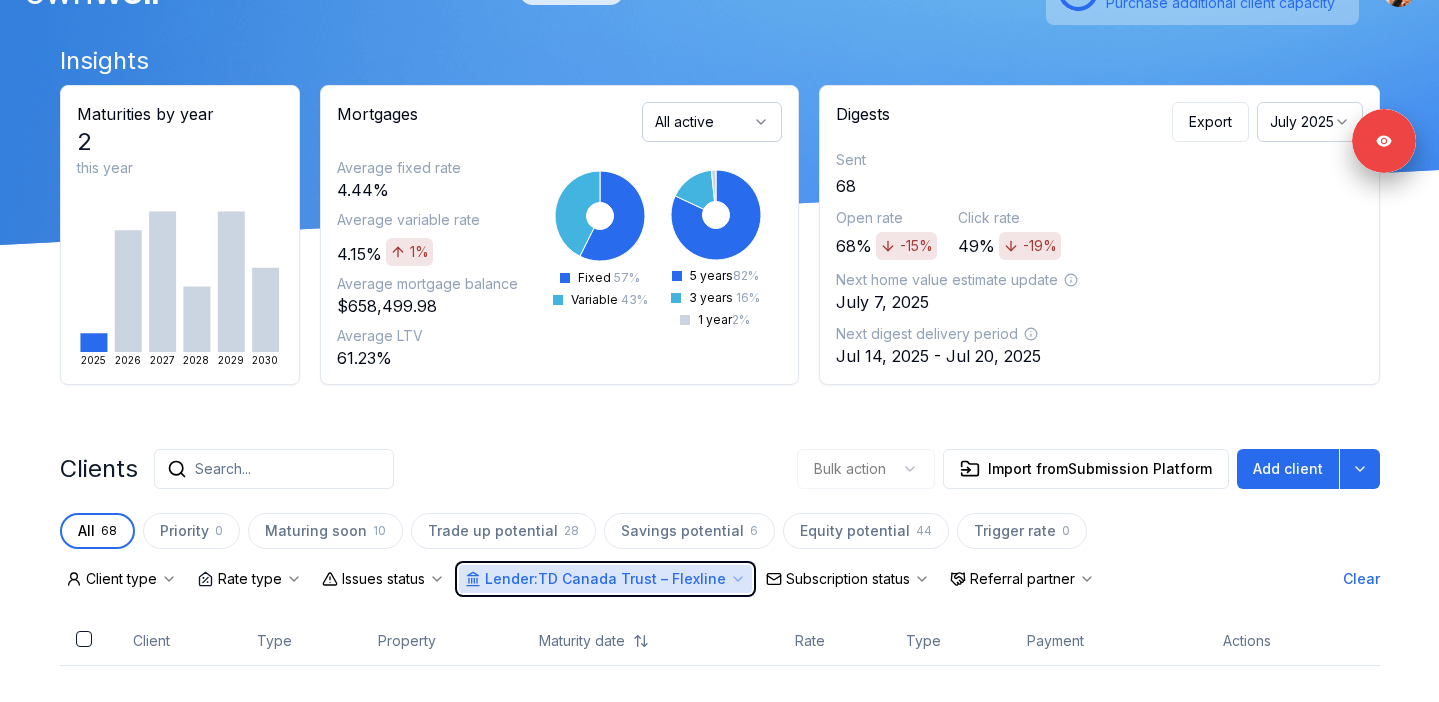 scroll, scrollTop: 0, scrollLeft: 0, axis: both 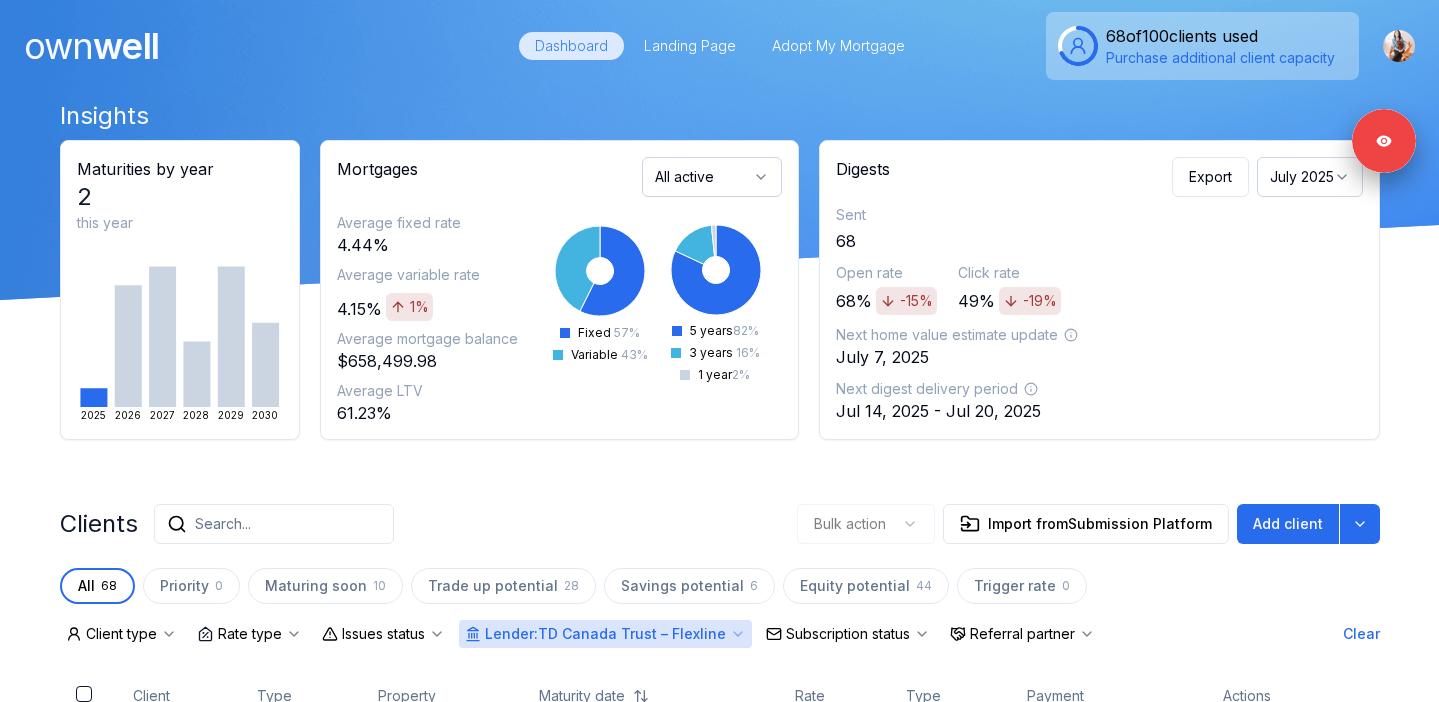 click on "Average fixed rate 4.44% Average variable rate 4.15% 1% Average mortgage balance $658,499.98 Average LTV 61.23% Fixed   57 % Variable   43 % 5 years  82 % 3 years   16 % 1 year  2 %" at bounding box center (559, 331) 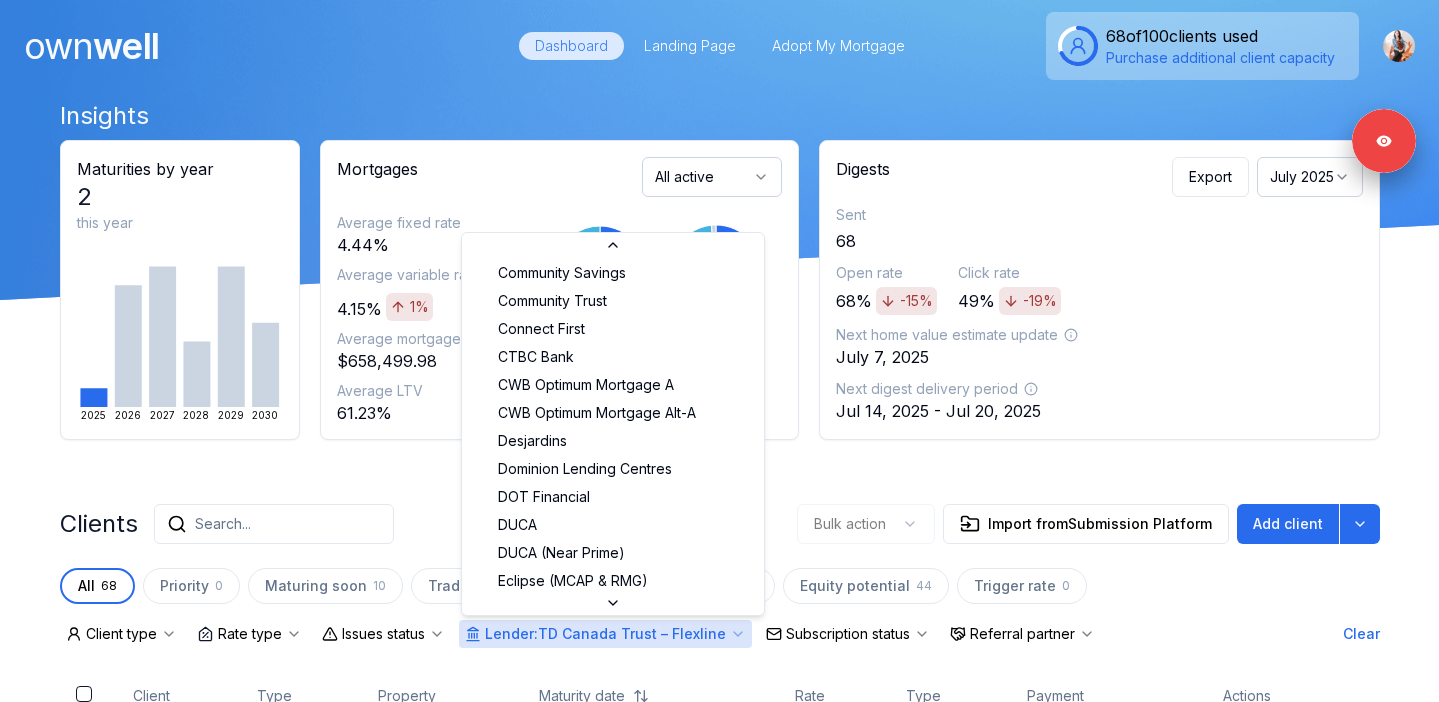 scroll, scrollTop: 0, scrollLeft: 0, axis: both 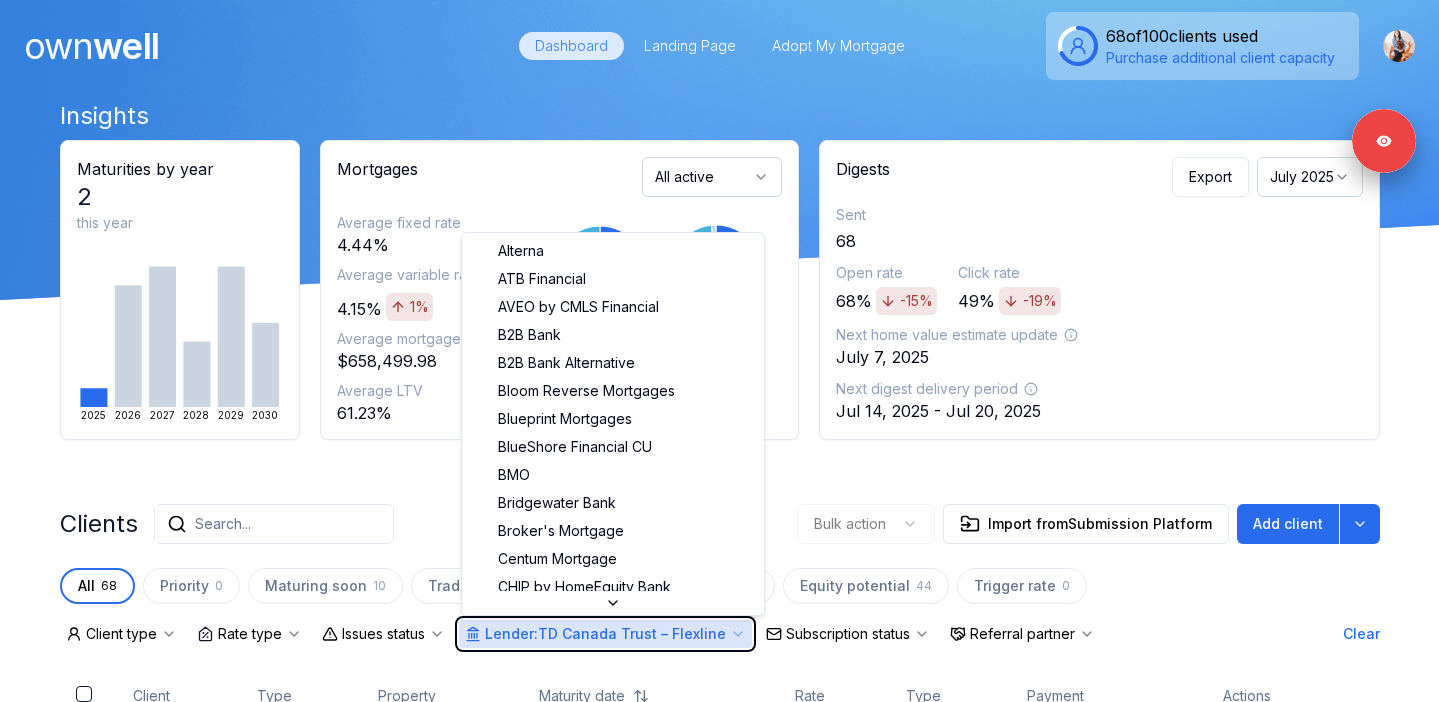 click on "Insights Maturities by year 2 this year 2025 2026 2027 2028 2029 2030 Mortgages All active Average fixed rate 4.44% Average variable rate 4.15% 1% Average mortgage balance $658,499.98 Average LTV 61.23% Fixed   57 % Variable   43 % 5 years  82 % 3 years   16 % 1 year  2 % Digests Export July 2025 Sent 68 Open rate 68% -15% Click rate 49% -19% Next home value estimate update July 7, 2025 Next digest delivery period Jul 14, 2025 - Jul 20, 2025 Clients Search... Bulk action   Import from  Submission Platform Add client All 68 Priority 0 Maturing soon 10 Trade up potential 28 Savings potential 6 Equity potential 44 Trigger rate 0 Client type Rate type Issues status Lender :  TD Canada Trust – Flexline Subscription status Referral partner Clear Client Type Property Maturity date Rate Type Payment Actions No results. 0   clients 1  of  1  pages Previous Next All  0  clients on this page are selected. Select all  0  clients from all pages" at bounding box center (720, 492) 